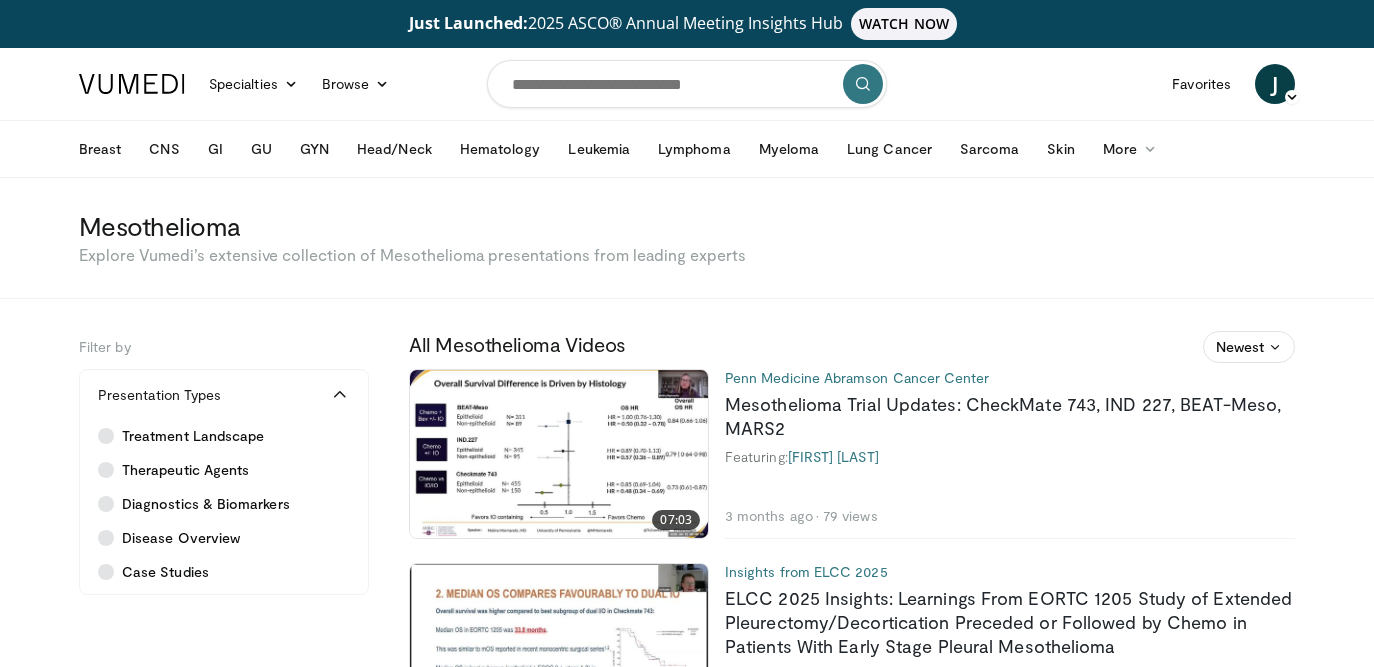 scroll, scrollTop: 0, scrollLeft: 0, axis: both 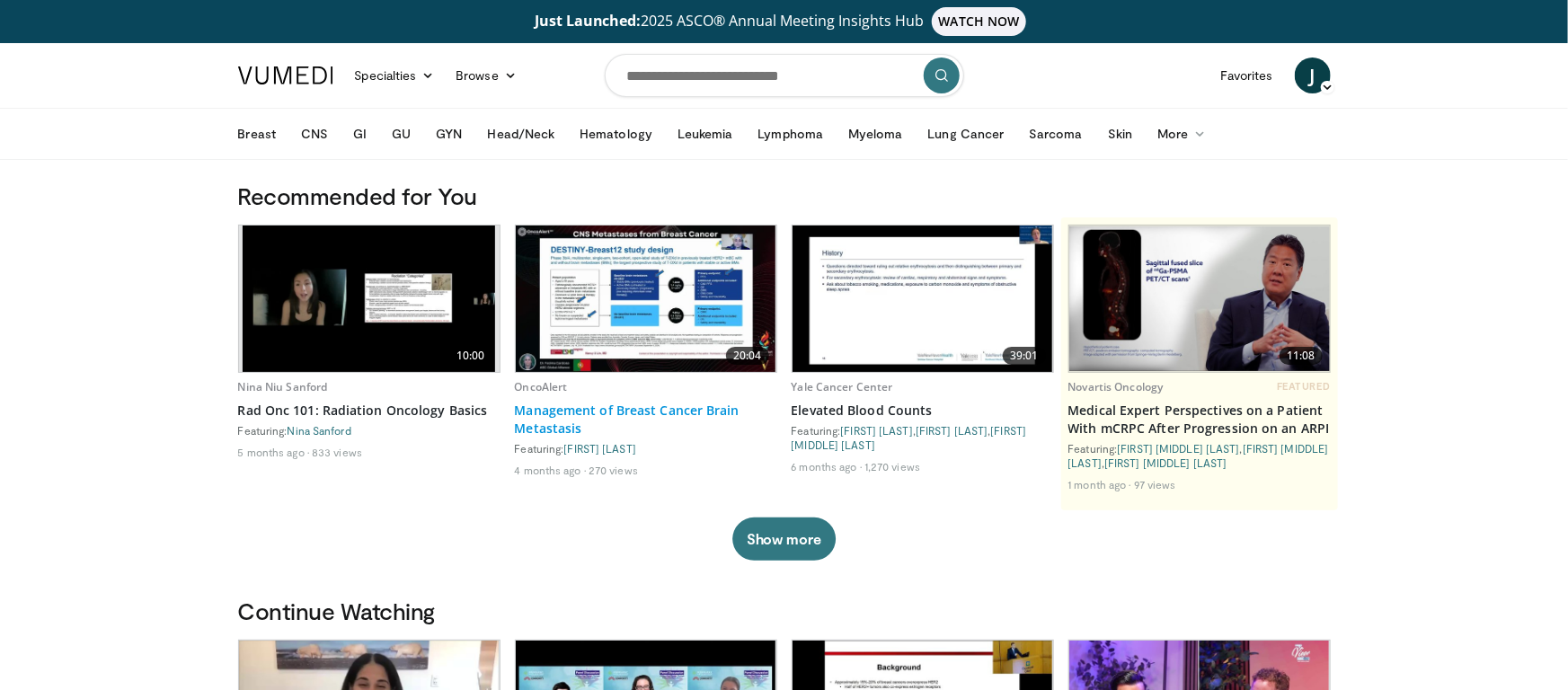 click on "Management of Breast Cancer Brain Metastasis" at bounding box center [646, 420] 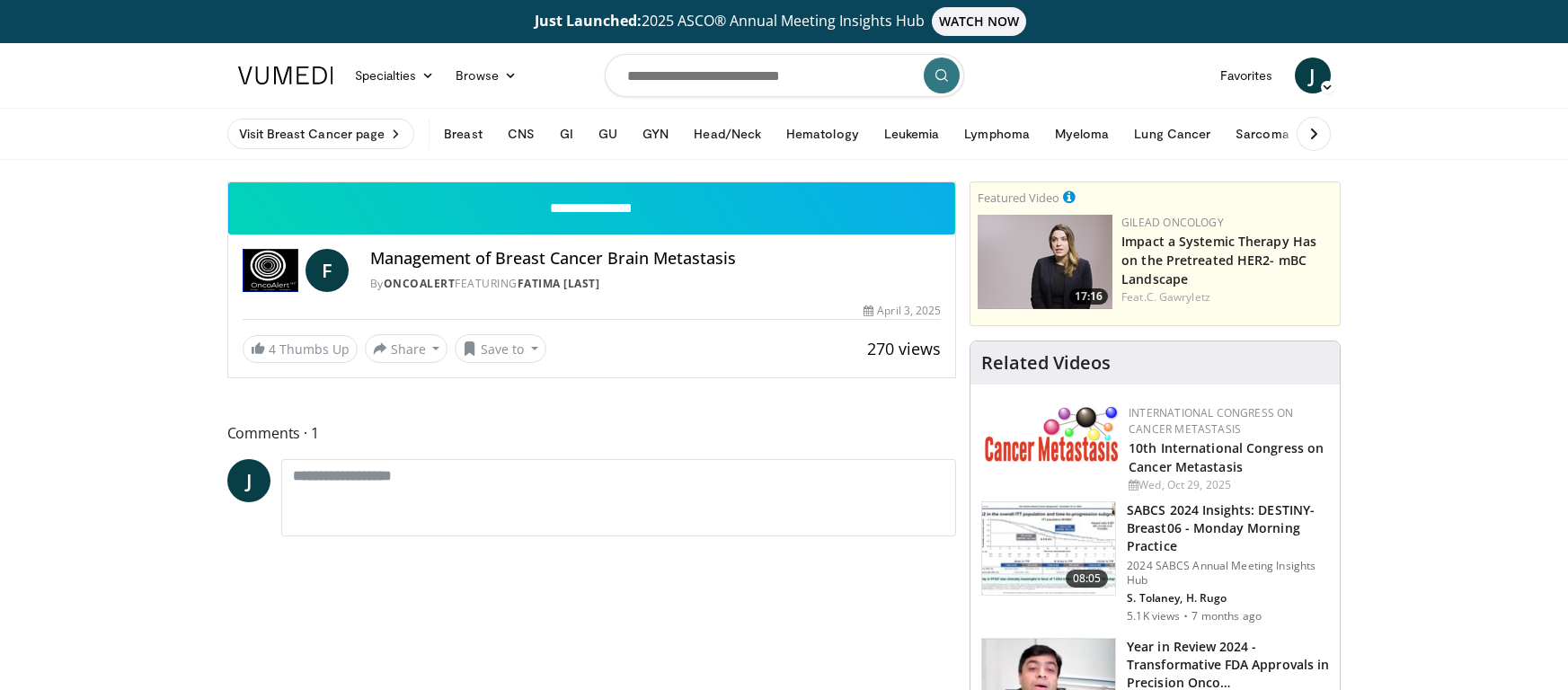 scroll, scrollTop: 0, scrollLeft: 0, axis: both 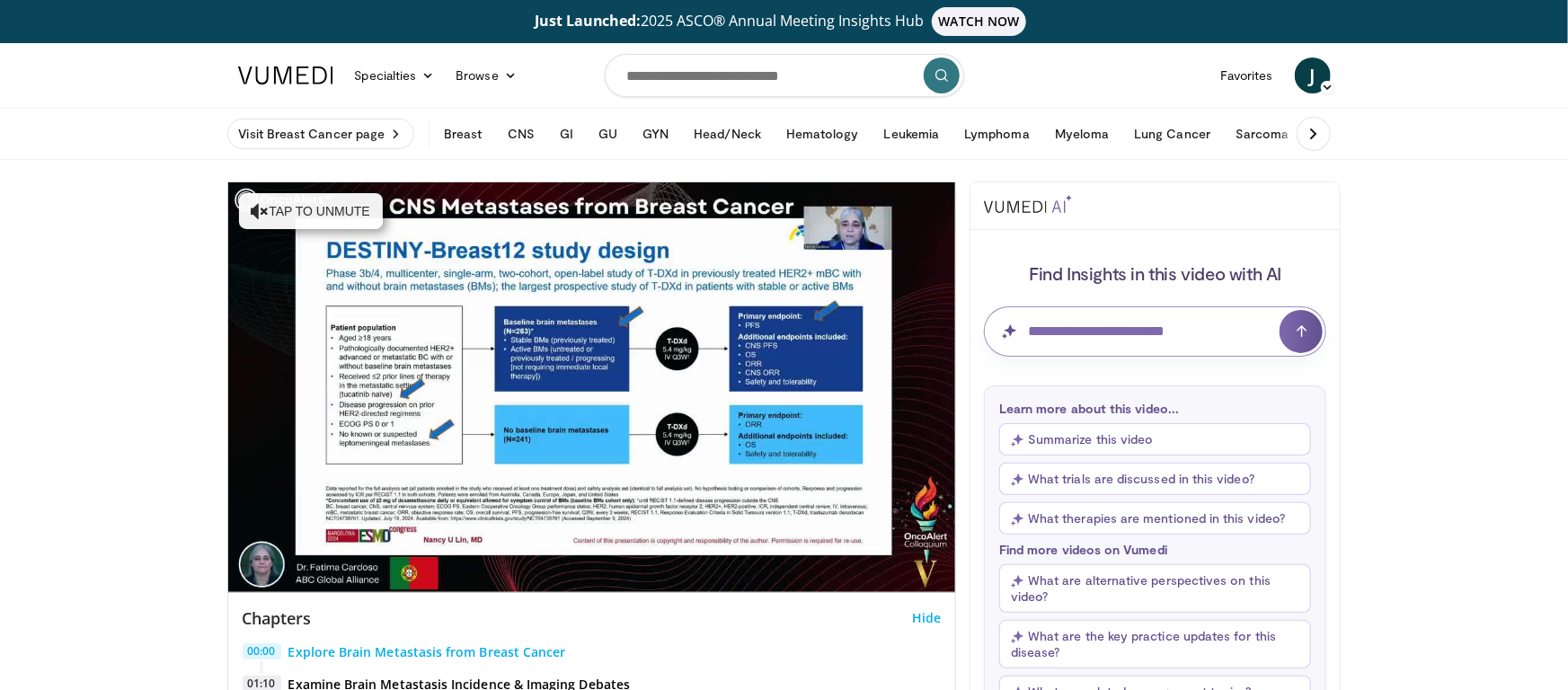 click at bounding box center (1155, 332) 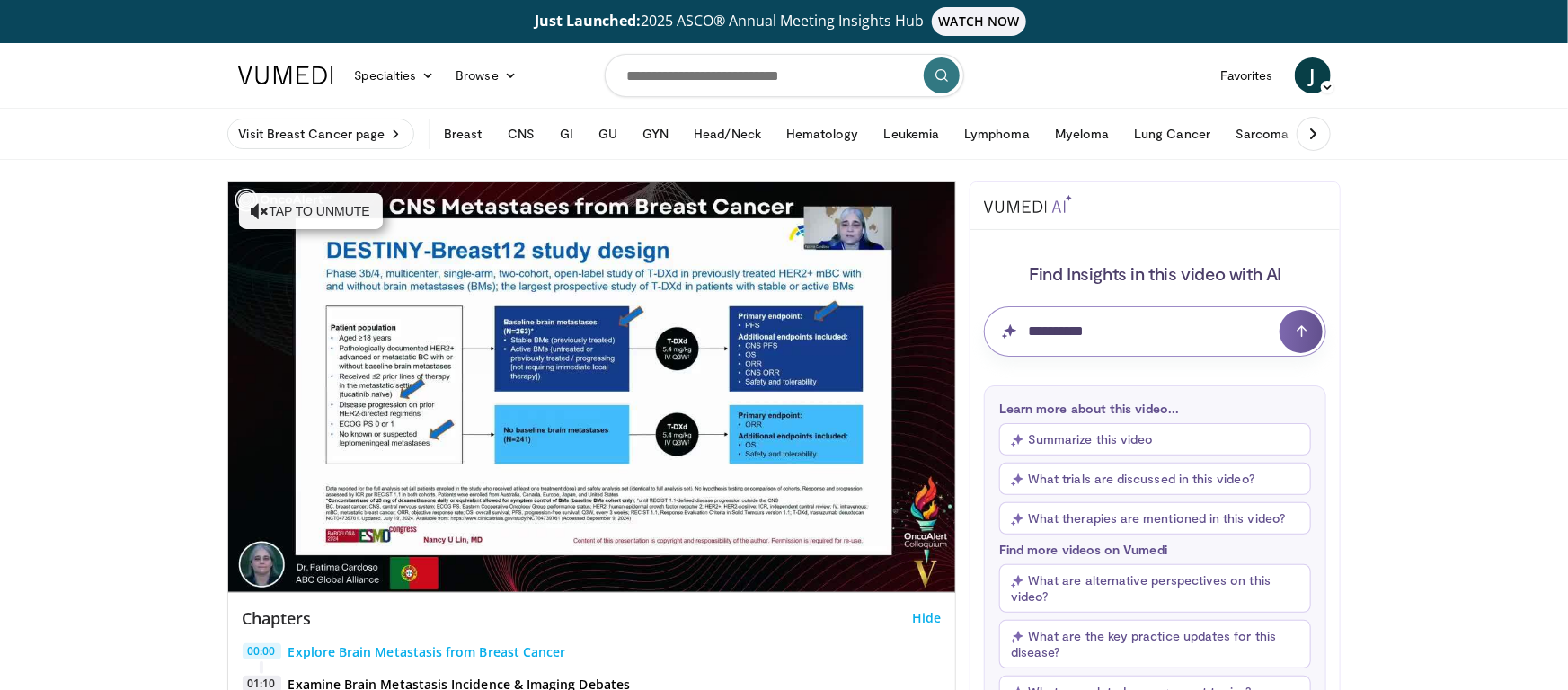 type on "**********" 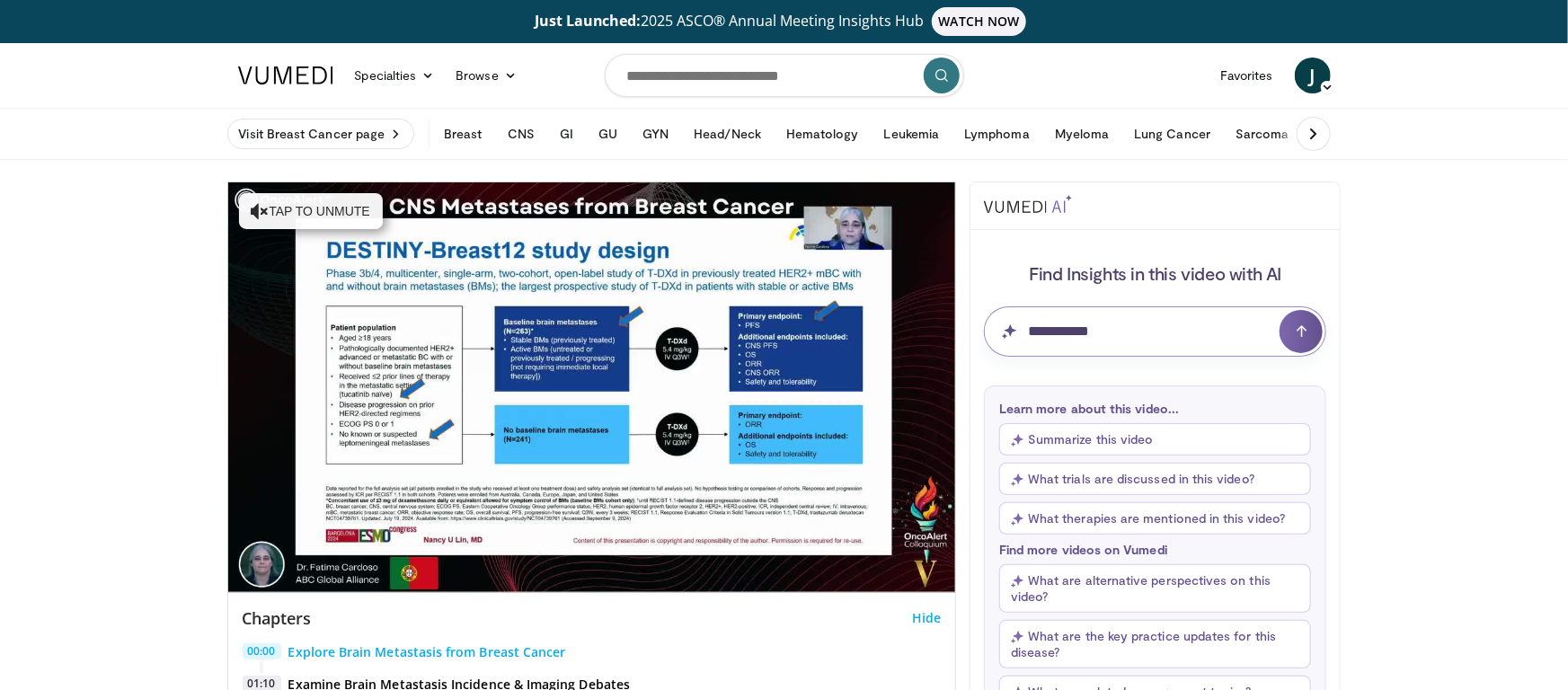 click at bounding box center (1301, 332) 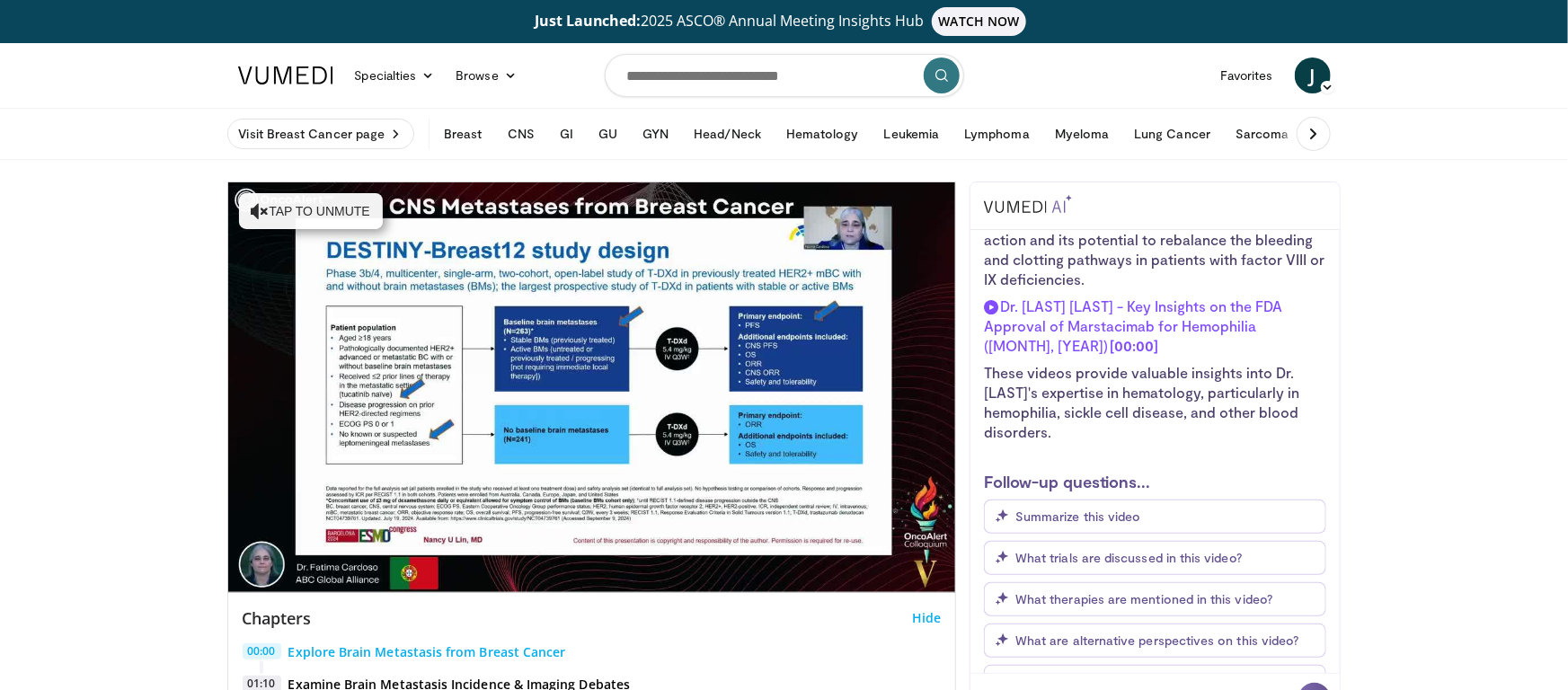 scroll, scrollTop: 854, scrollLeft: 0, axis: vertical 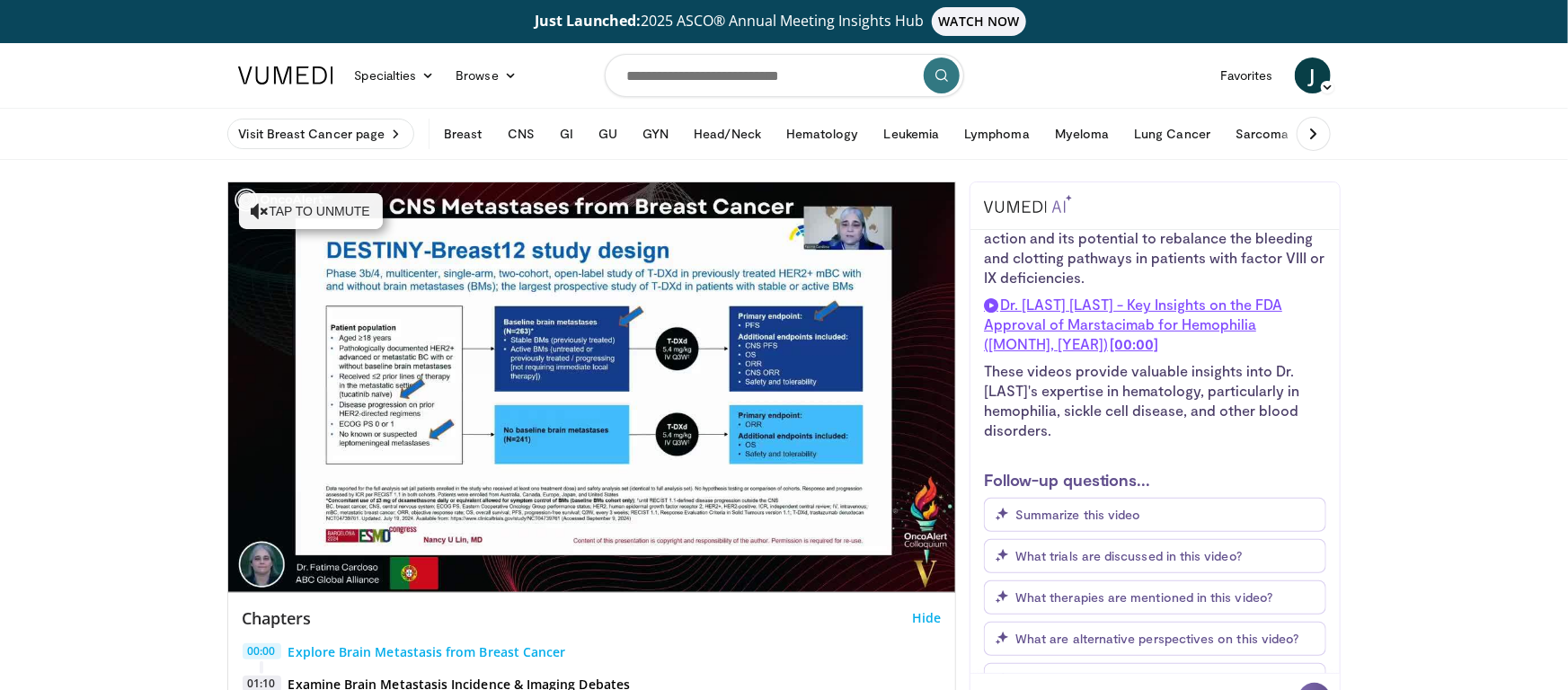 click on "Dr. Akshat Jain - Key Insights on the FDA Approval of Marstacimab for Hemophilia (November, 2024)" at bounding box center (1133, 323) 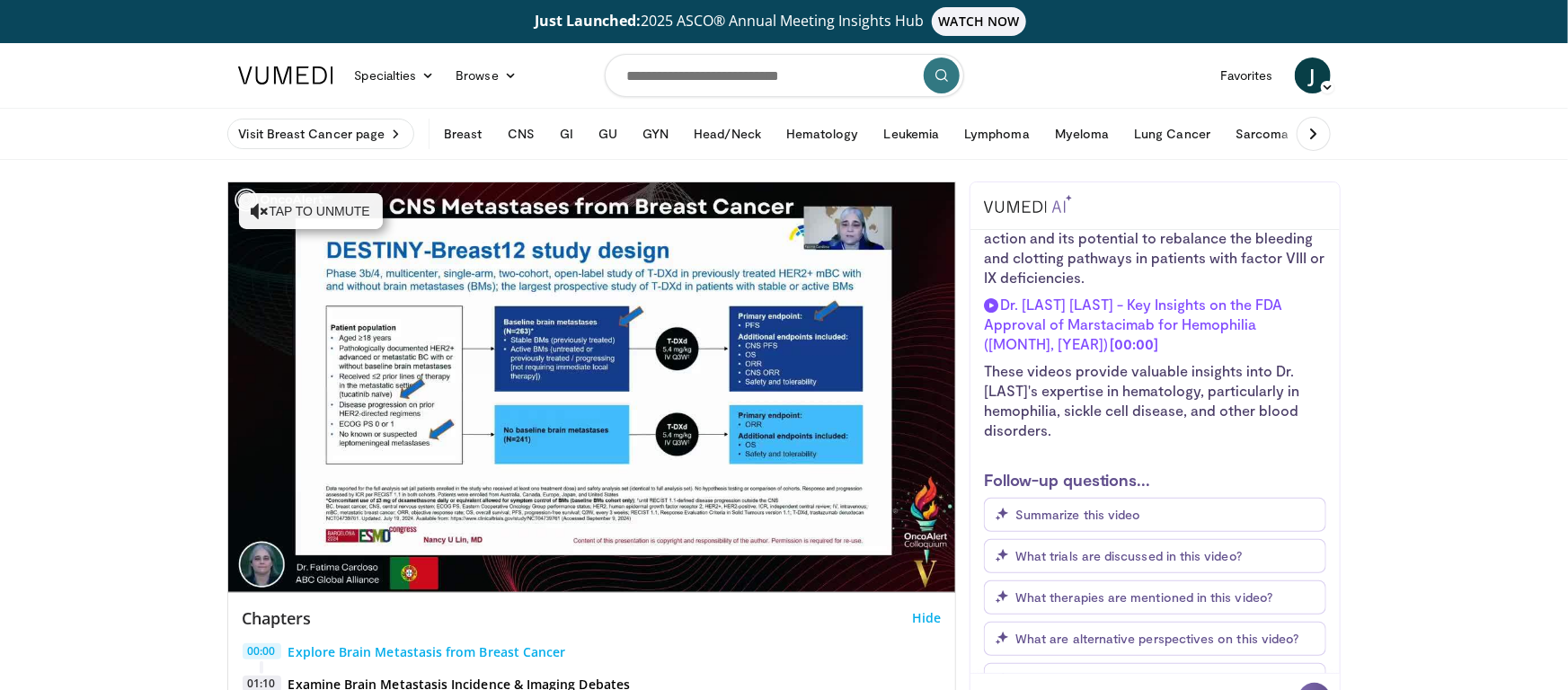 click on "Just Launched:  2025 ASCO® Annual Meeting Insights Hub WATCH NOW
Specialties
Adult & Family Medicine
Allergy, Asthma, Immunology
Anesthesiology
Cardiology
Dental
Dermatology
Endocrinology
Gastroenterology & Hepatology
General Surgery
Hematology & Oncology
Infectious Disease
Nephrology
Neurology
Neurosurgery
Obstetrics & Gynecology
Ophthalmology
Oral Maxillofacial
Orthopaedics
Otolaryngology
Pediatrics
Plastic Surgery" at bounding box center [784, 2036] 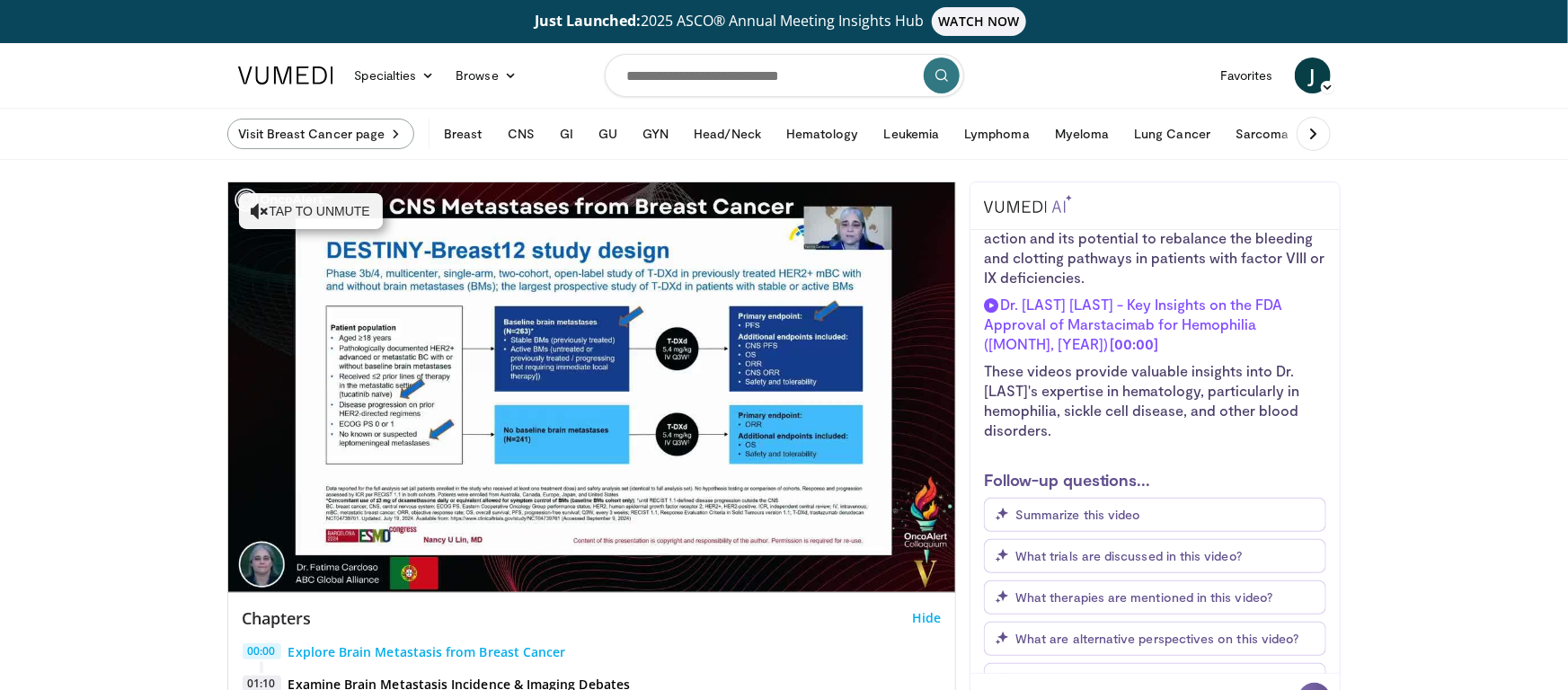 click at bounding box center (395, 134) 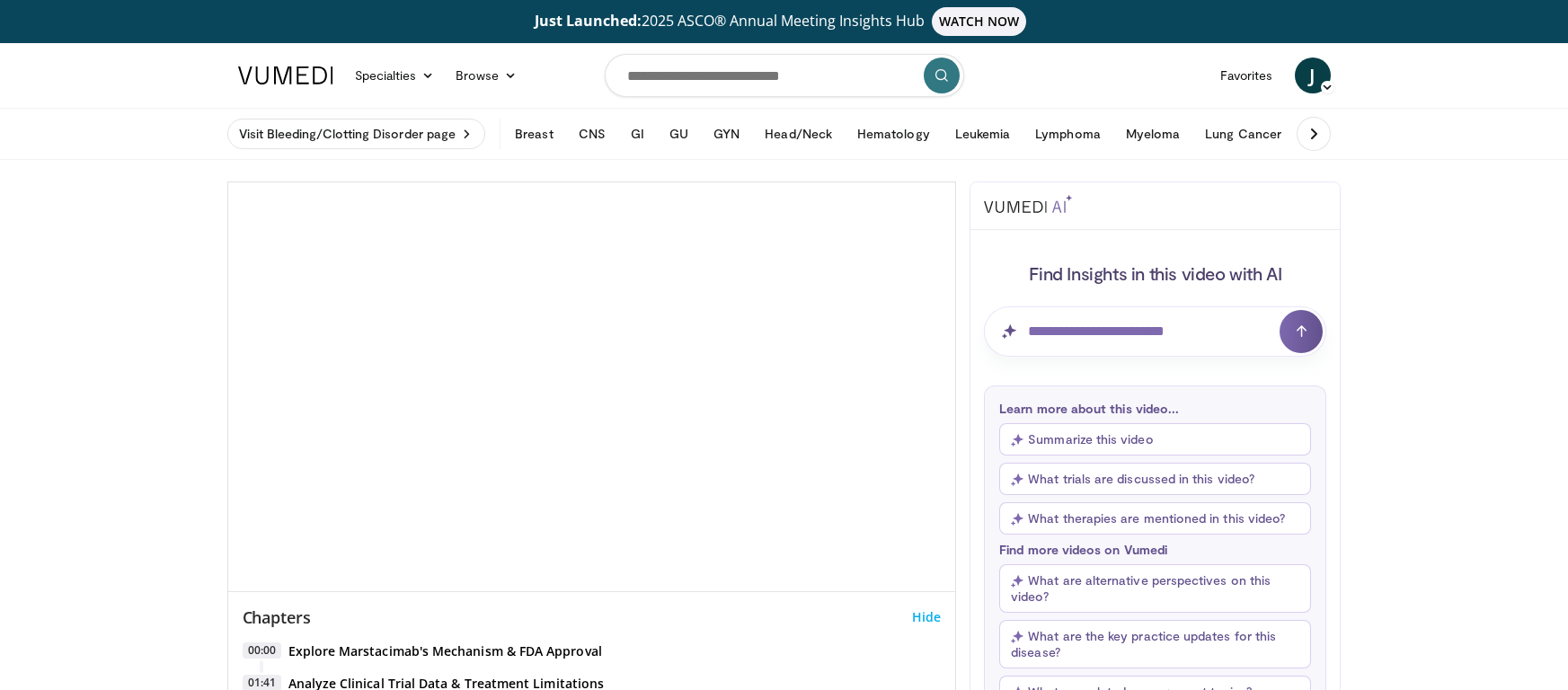 scroll, scrollTop: 0, scrollLeft: 0, axis: both 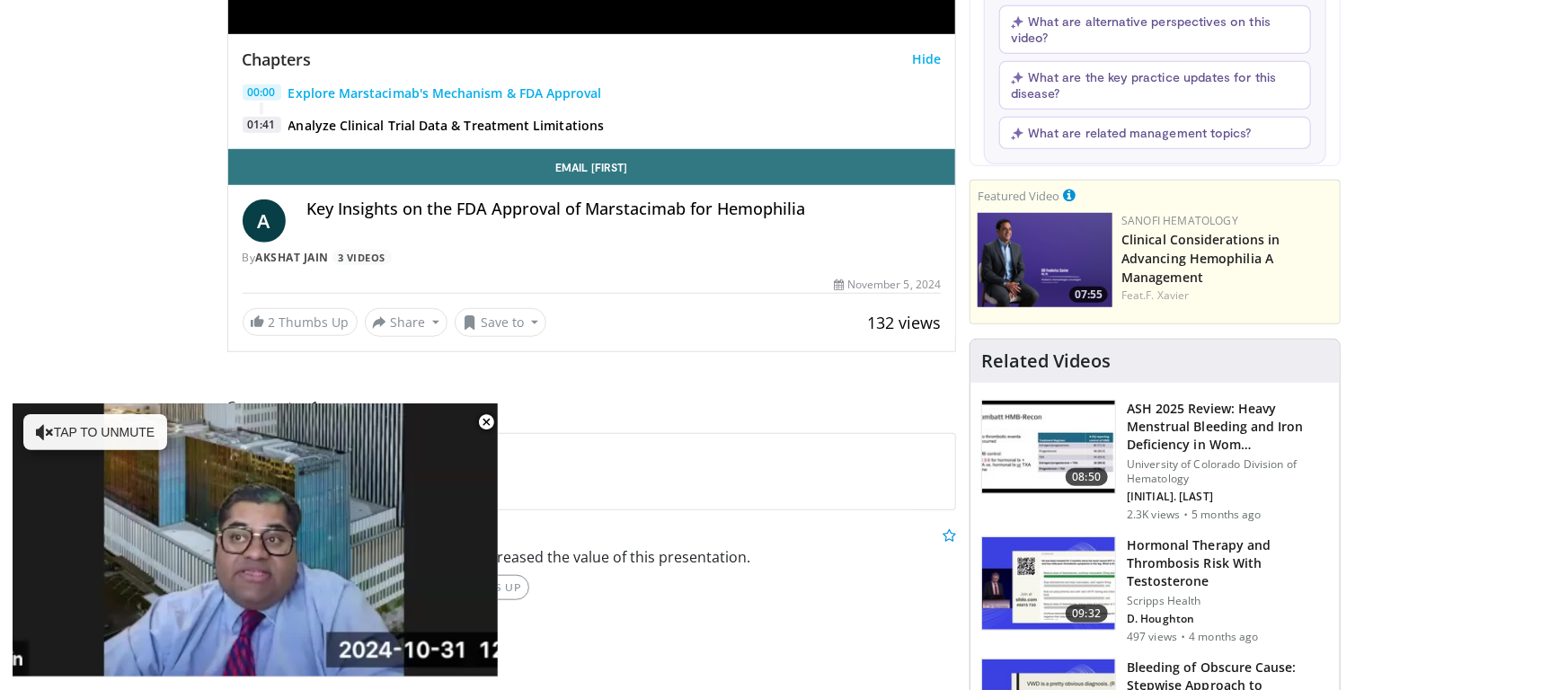 click on "Just Launched:  2025 ASCO® Annual Meeting Insights Hub WATCH NOW
Specialties
Adult & Family Medicine
Allergy, Asthma, Immunology
Anesthesiology
Cardiology
Dental
Dermatology
Endocrinology
Gastroenterology & Hepatology
General Surgery
Hematology & Oncology
Infectious Disease
Nephrology
Neurology
Neurosurgery
Obstetrics & Gynecology
Ophthalmology
Oral Maxillofacial
Orthopaedics
Otolaryngology
Pediatrics
Plastic Surgery" at bounding box center [784, 1197] 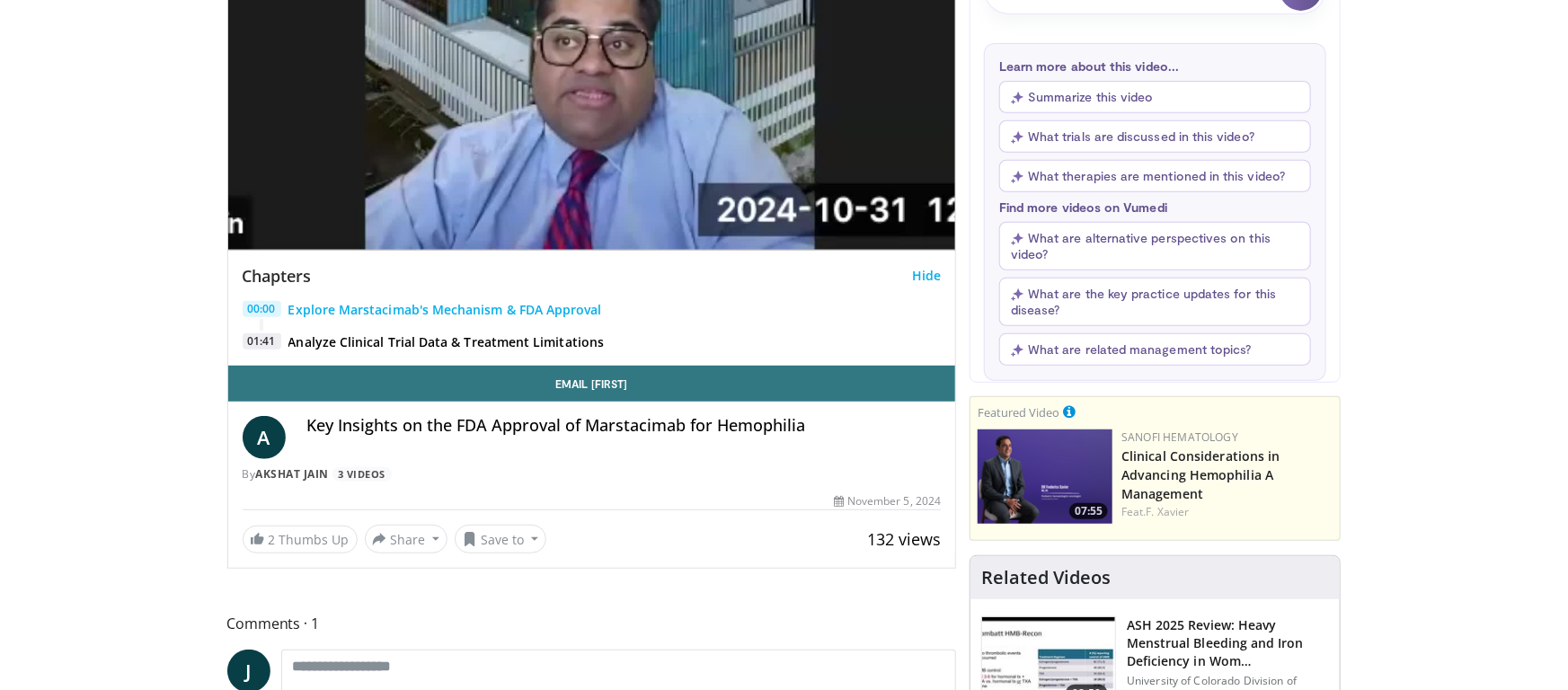 scroll, scrollTop: 0, scrollLeft: 0, axis: both 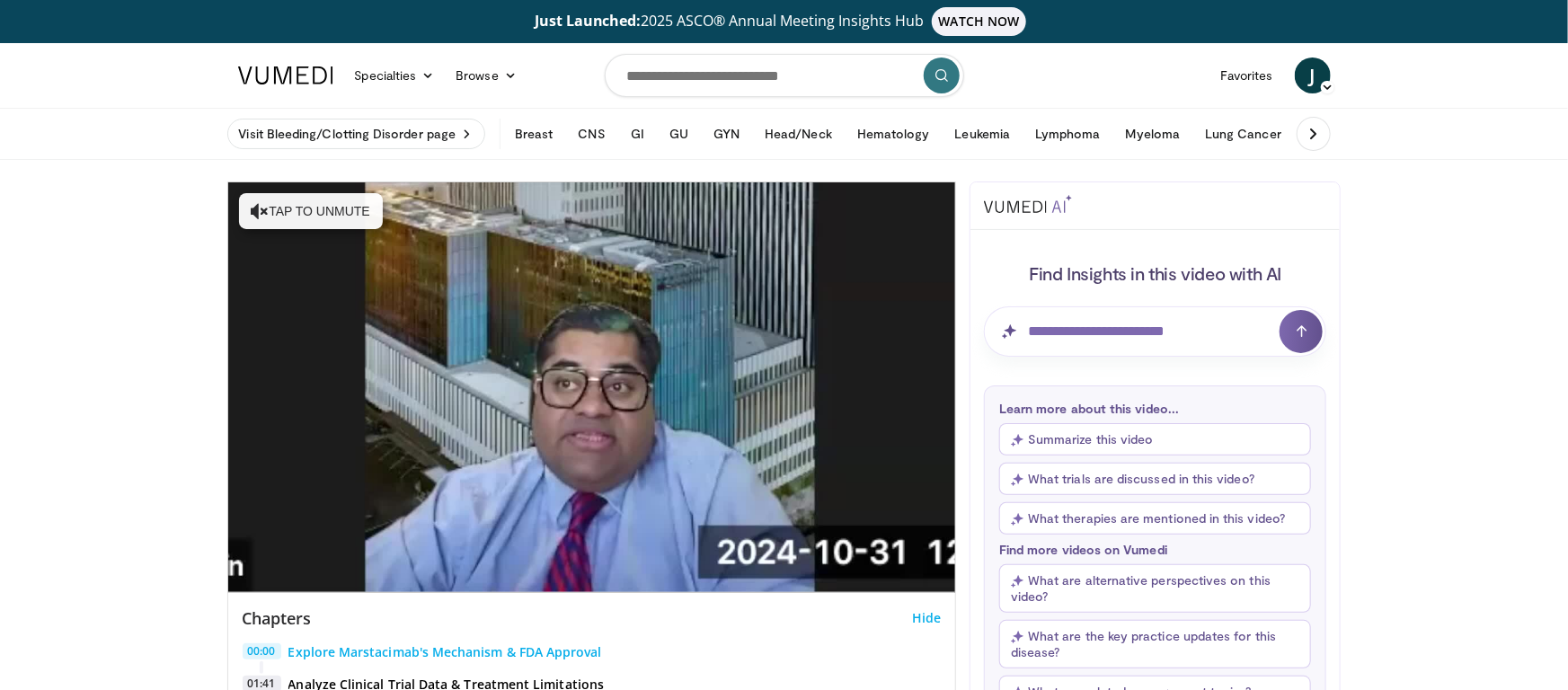 click on "Just Launched:  2025 ASCO® Annual Meeting Insights Hub WATCH NOW
Specialties
Adult & Family Medicine
Allergy, Asthma, Immunology
Anesthesiology
Cardiology
Dental
Dermatology
Endocrinology
Gastroenterology & Hepatology
General Surgery
Hematology & Oncology
Infectious Disease
Nephrology
Neurology
Neurosurgery
Obstetrics & Gynecology
Ophthalmology
Oral Maxillofacial
Orthopaedics
Otolaryngology
Pediatrics
Plastic Surgery" at bounding box center [784, 1756] 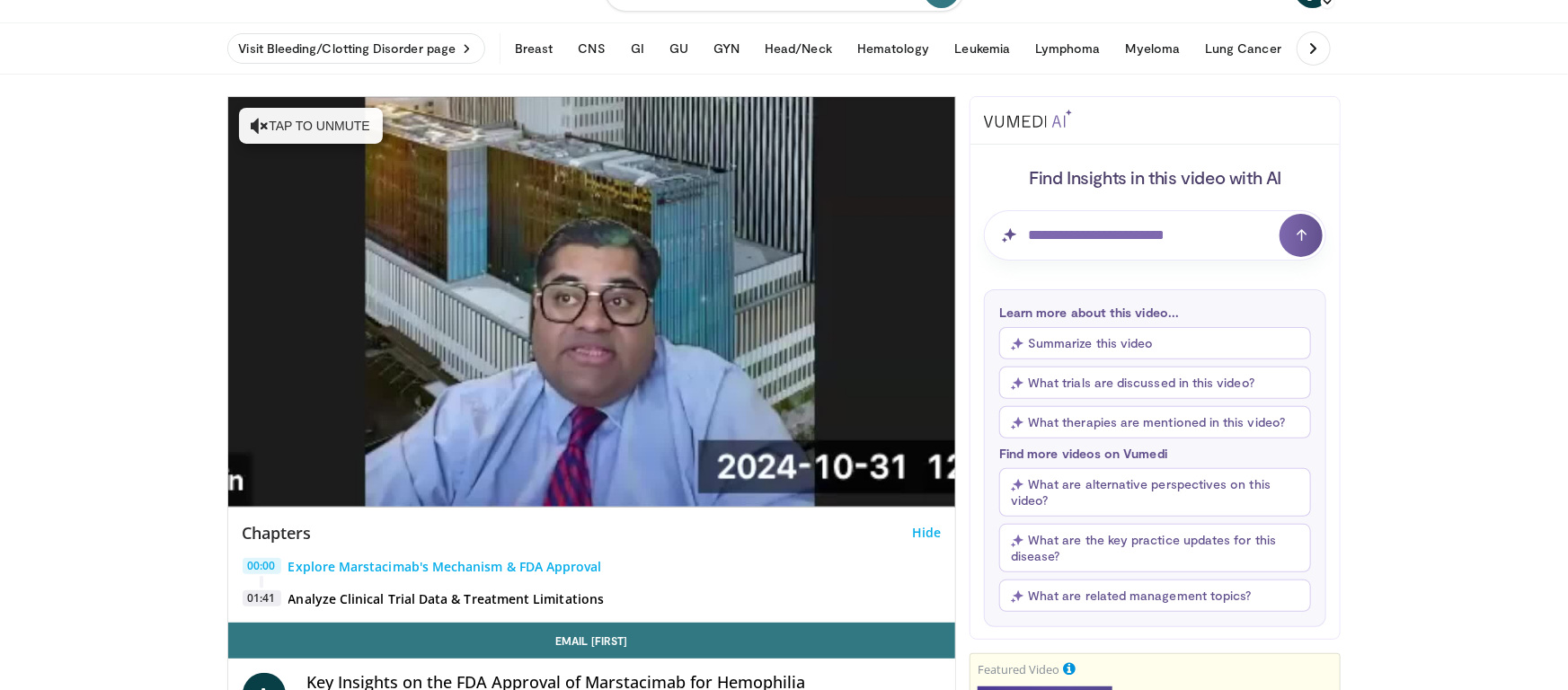 scroll, scrollTop: 79, scrollLeft: 0, axis: vertical 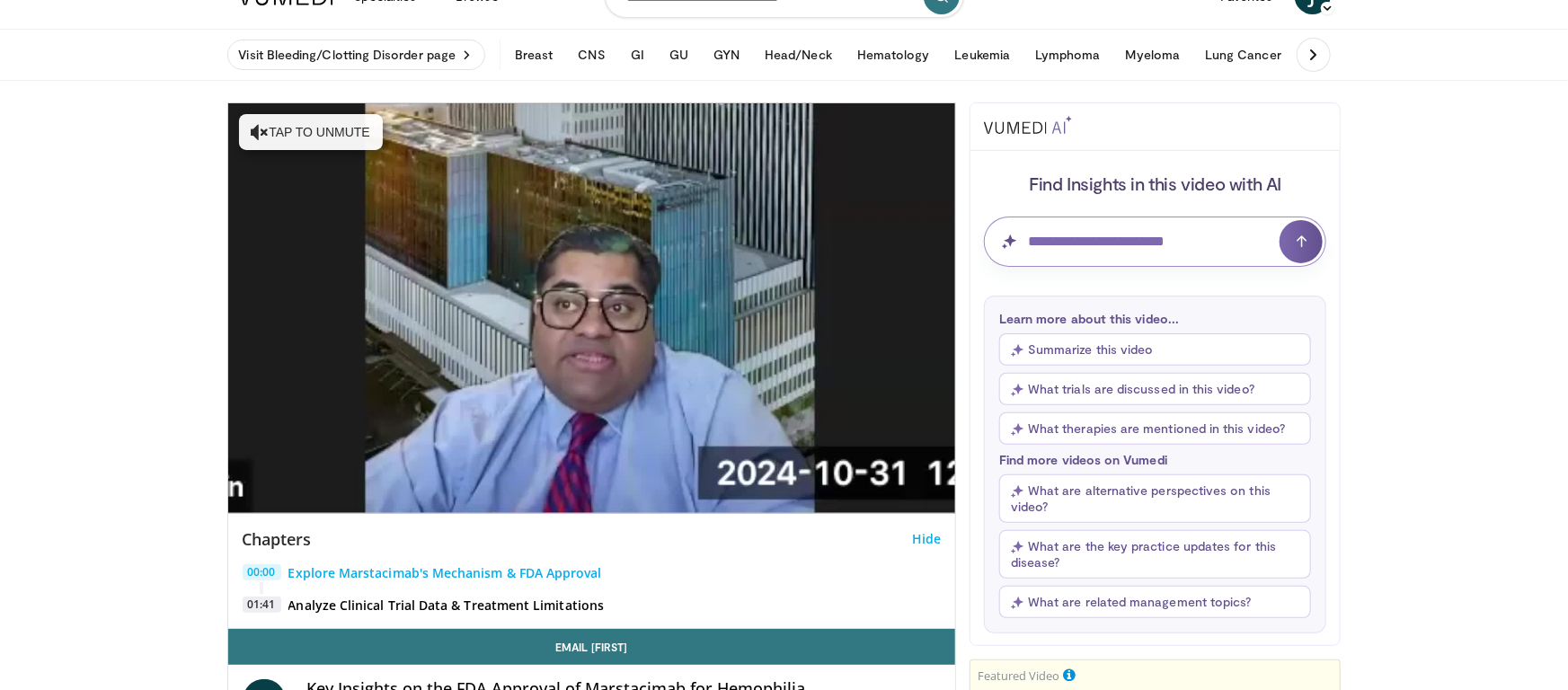 click at bounding box center (1155, 242) 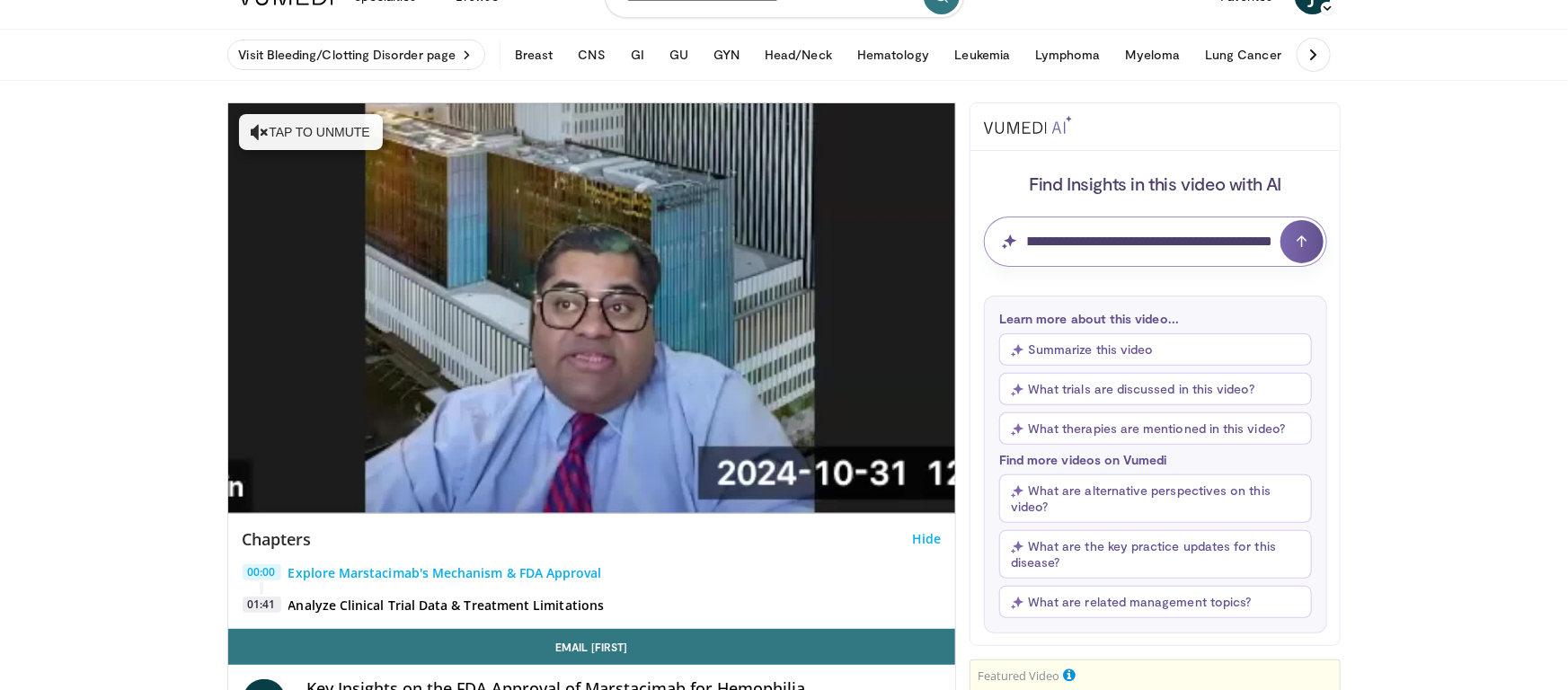 type on "**********" 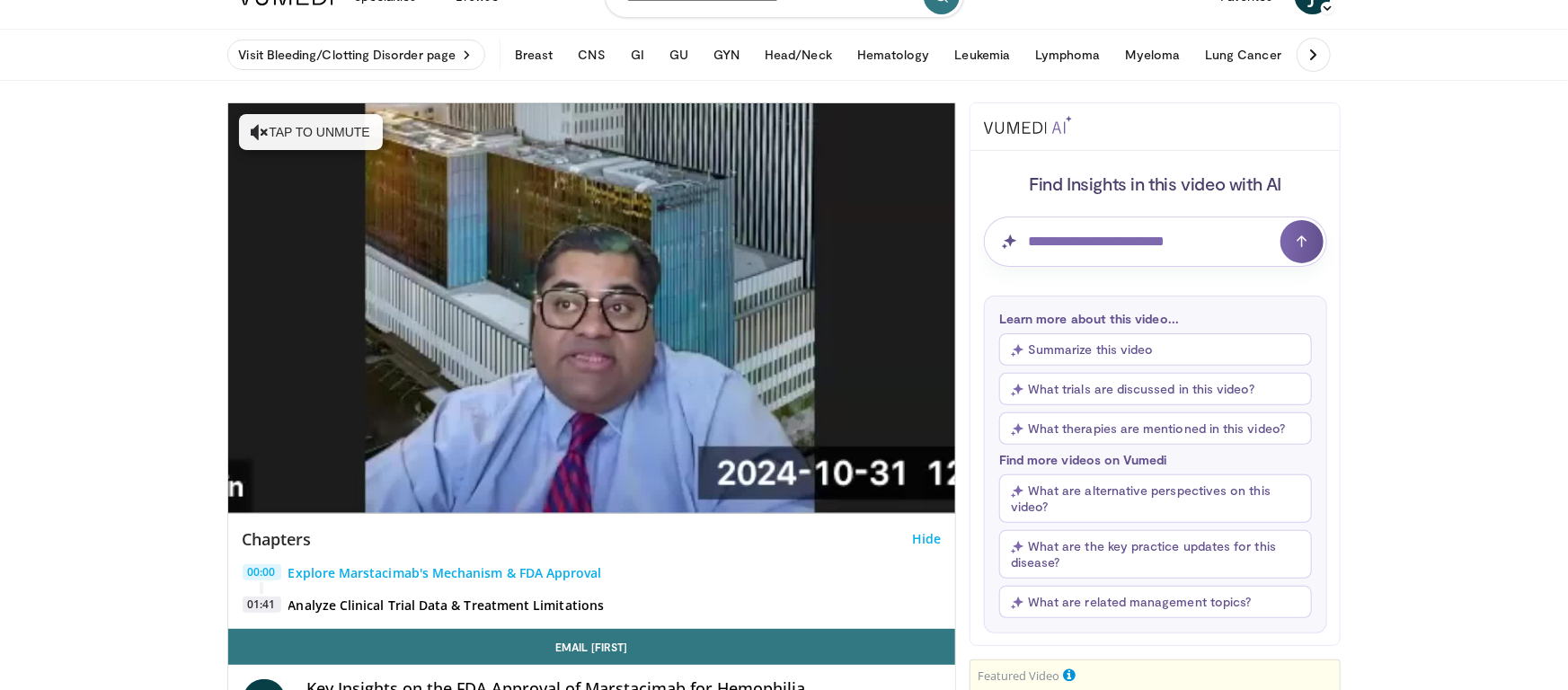 scroll, scrollTop: 0, scrollLeft: 0, axis: both 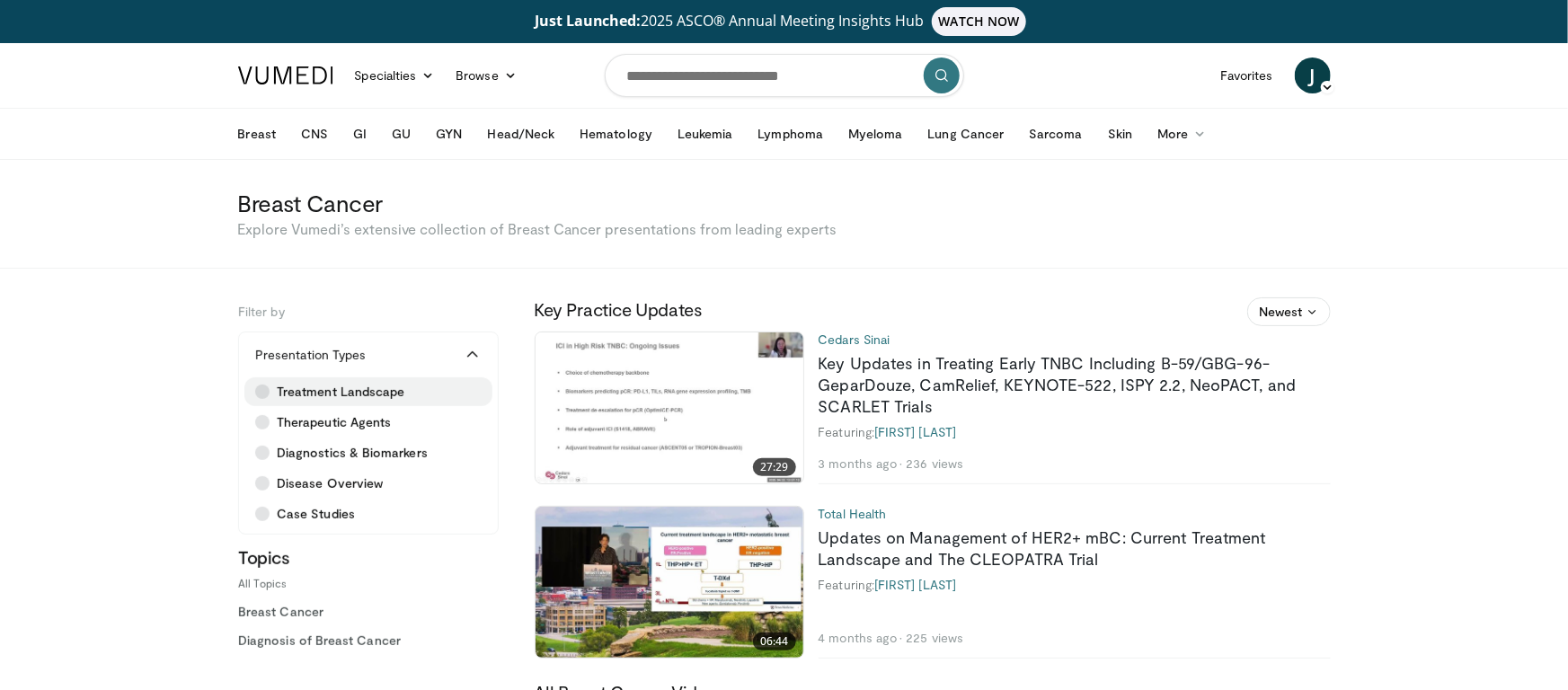 click on "Treatment Landscape" at bounding box center (341, 392) 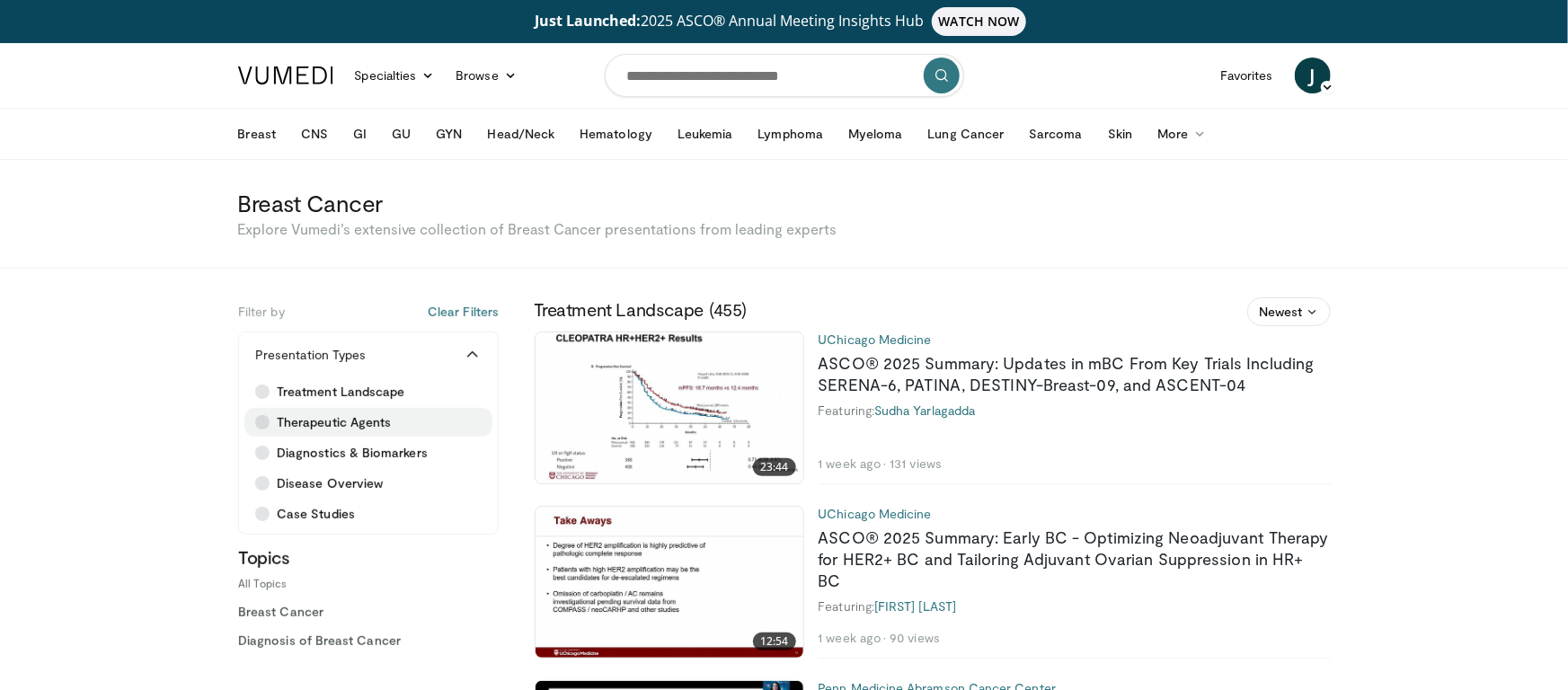 click on "Therapeutic Agents" at bounding box center (333, 422) 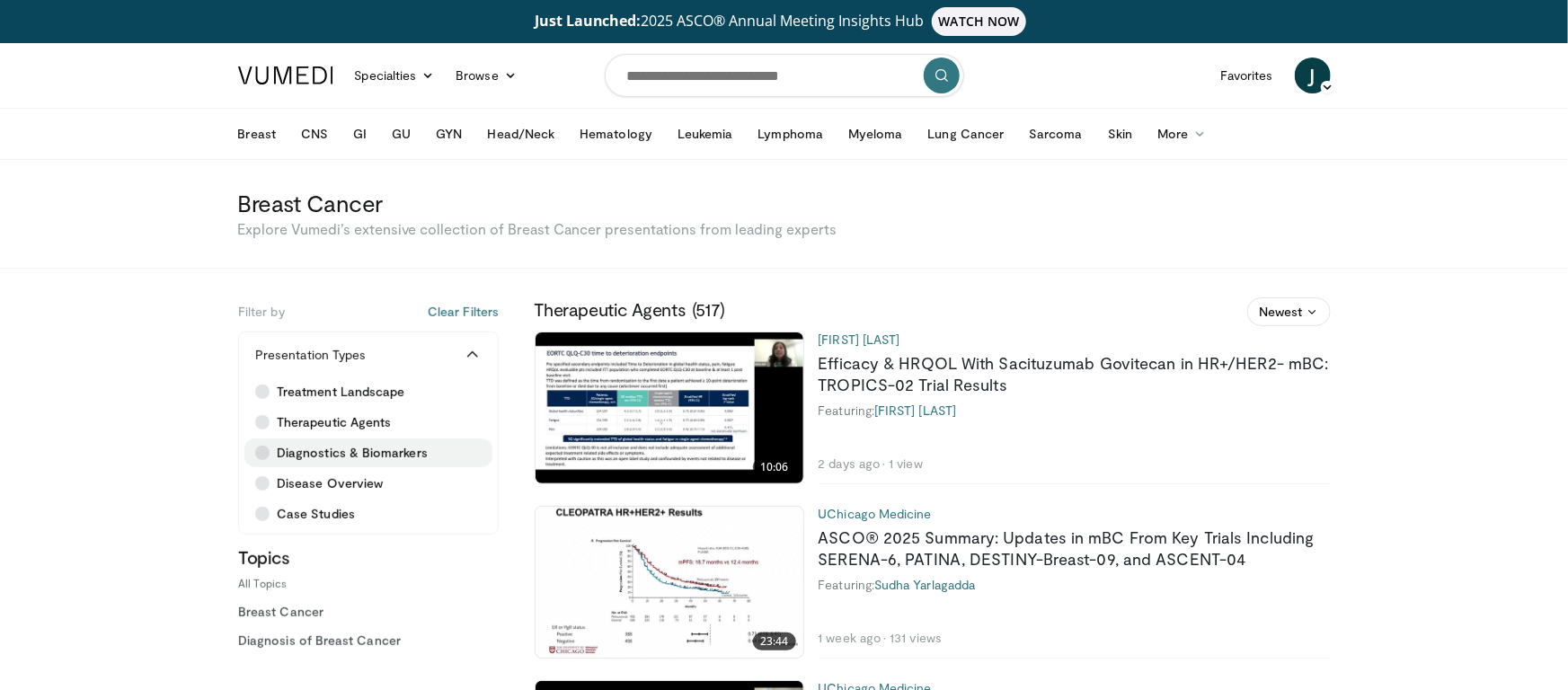 click on "Diagnostics & Biomarkers" at bounding box center (352, 453) 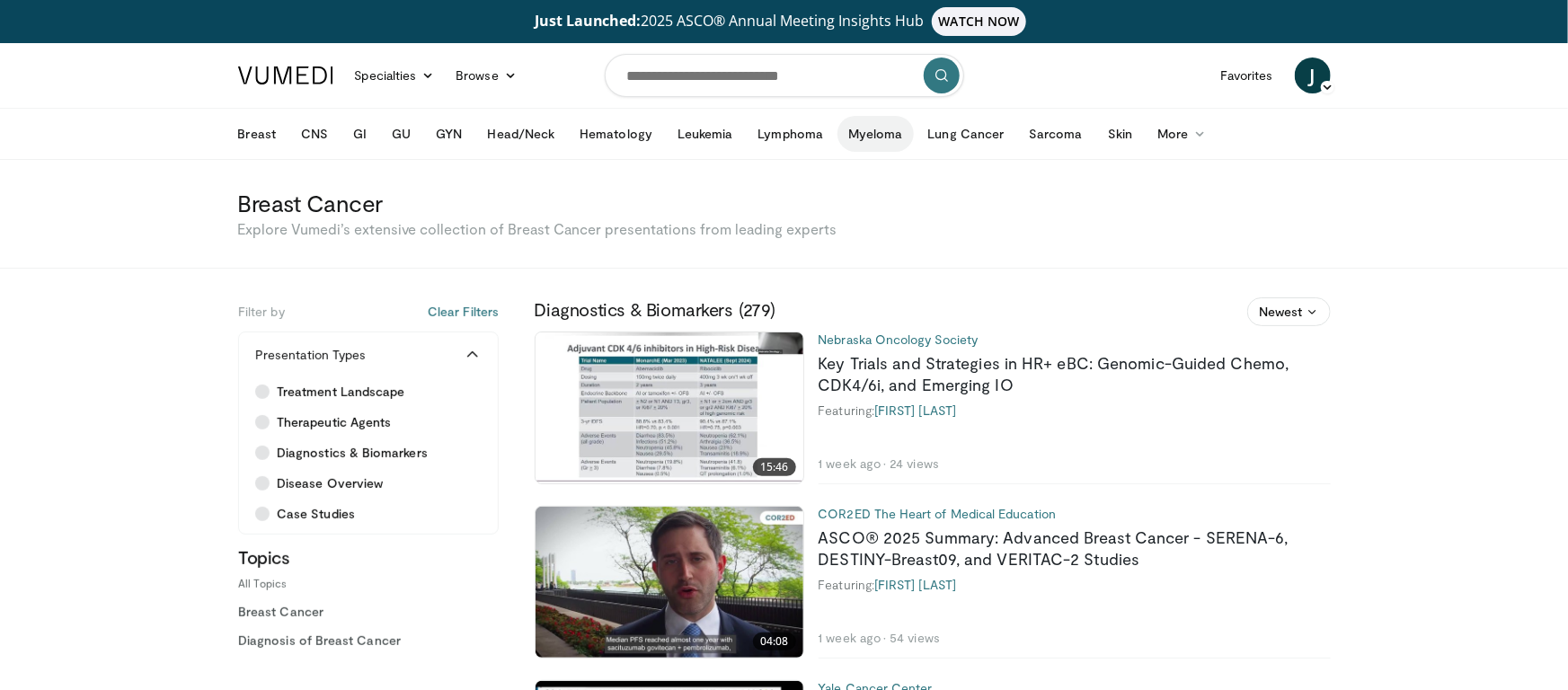 click on "Myeloma" at bounding box center (875, 134) 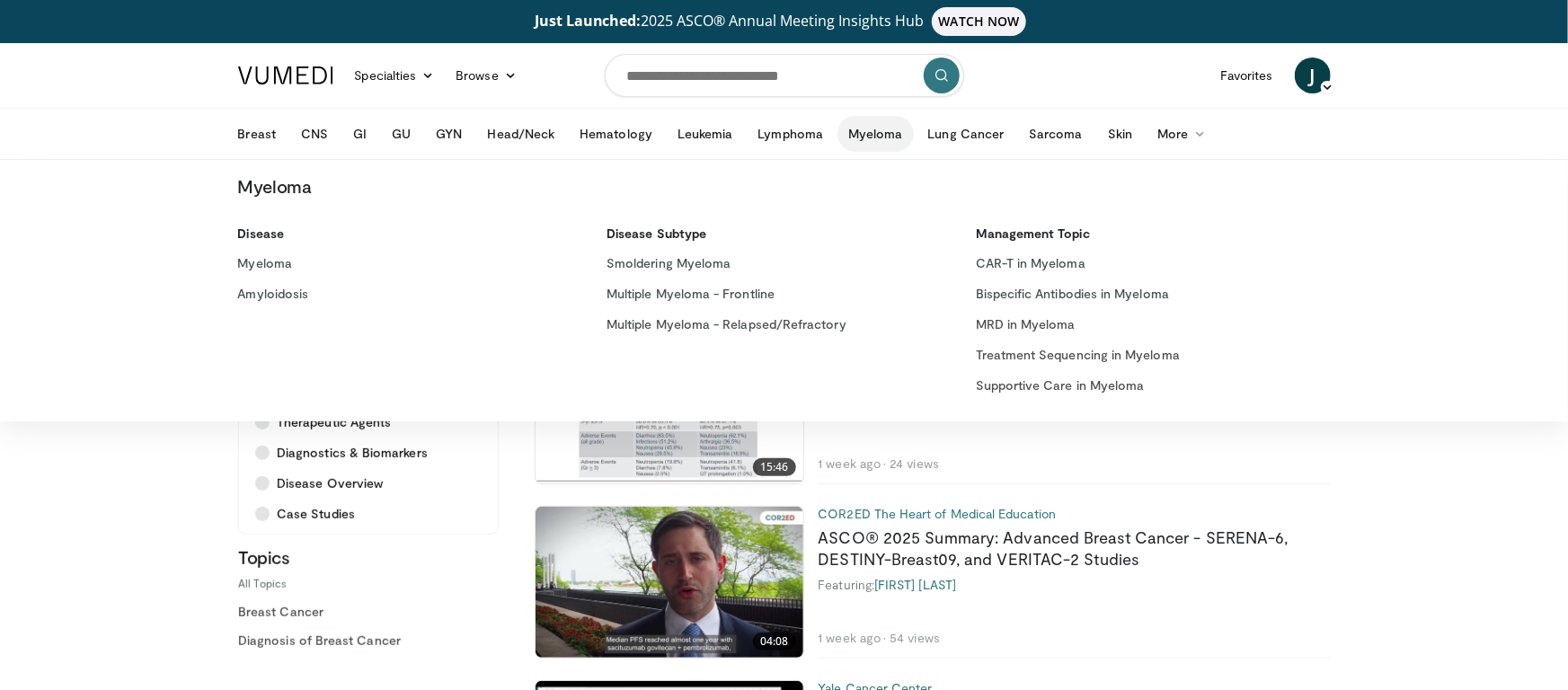 click on "Myeloma" at bounding box center [784, 186] 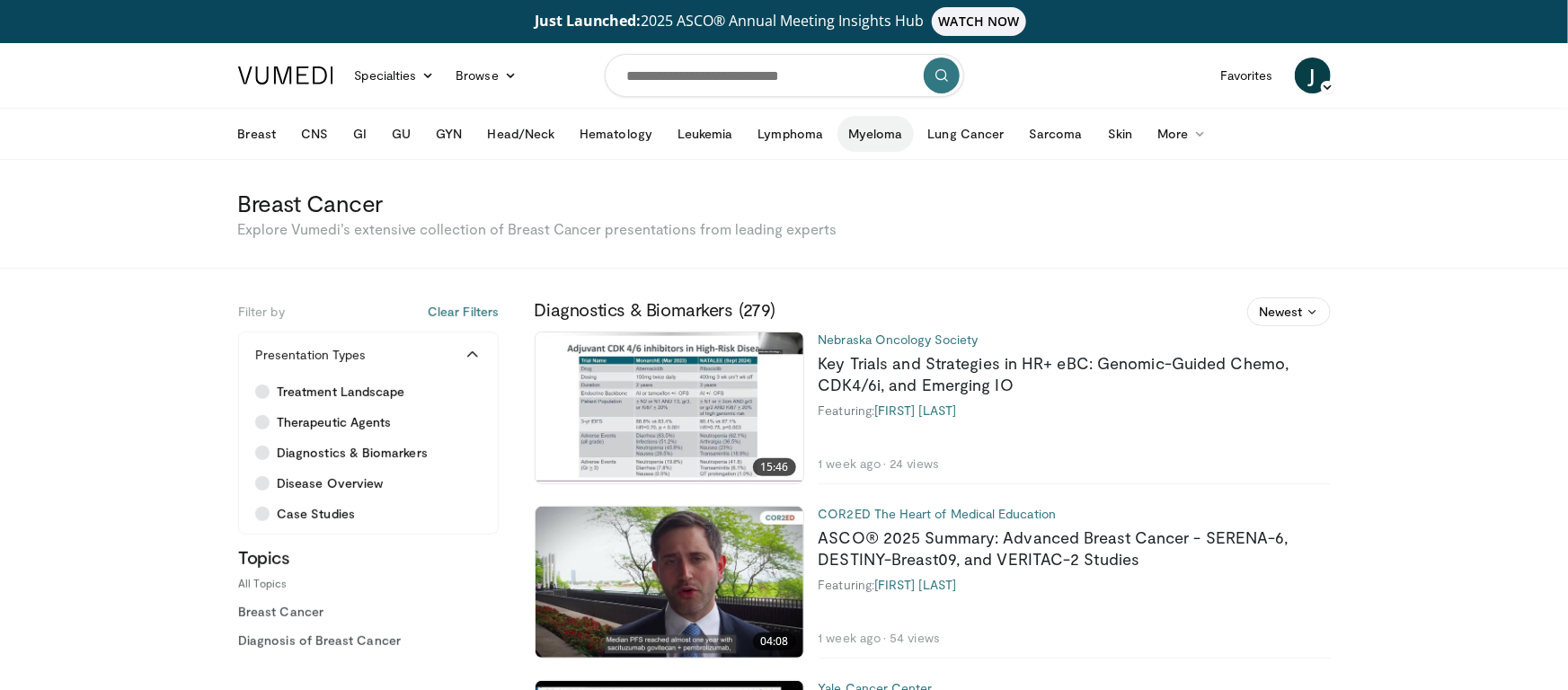 click on "Myeloma" at bounding box center [875, 134] 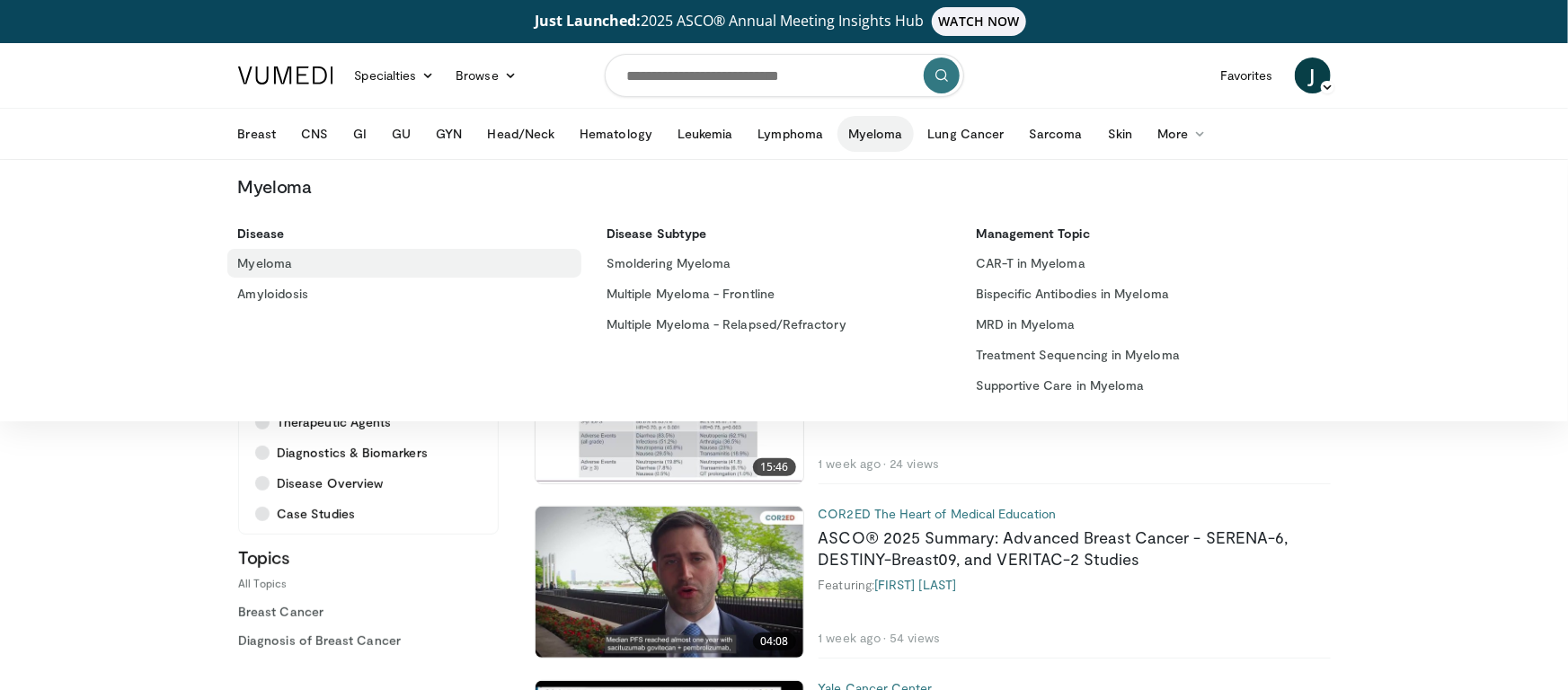 click on "Myeloma" at bounding box center [404, 263] 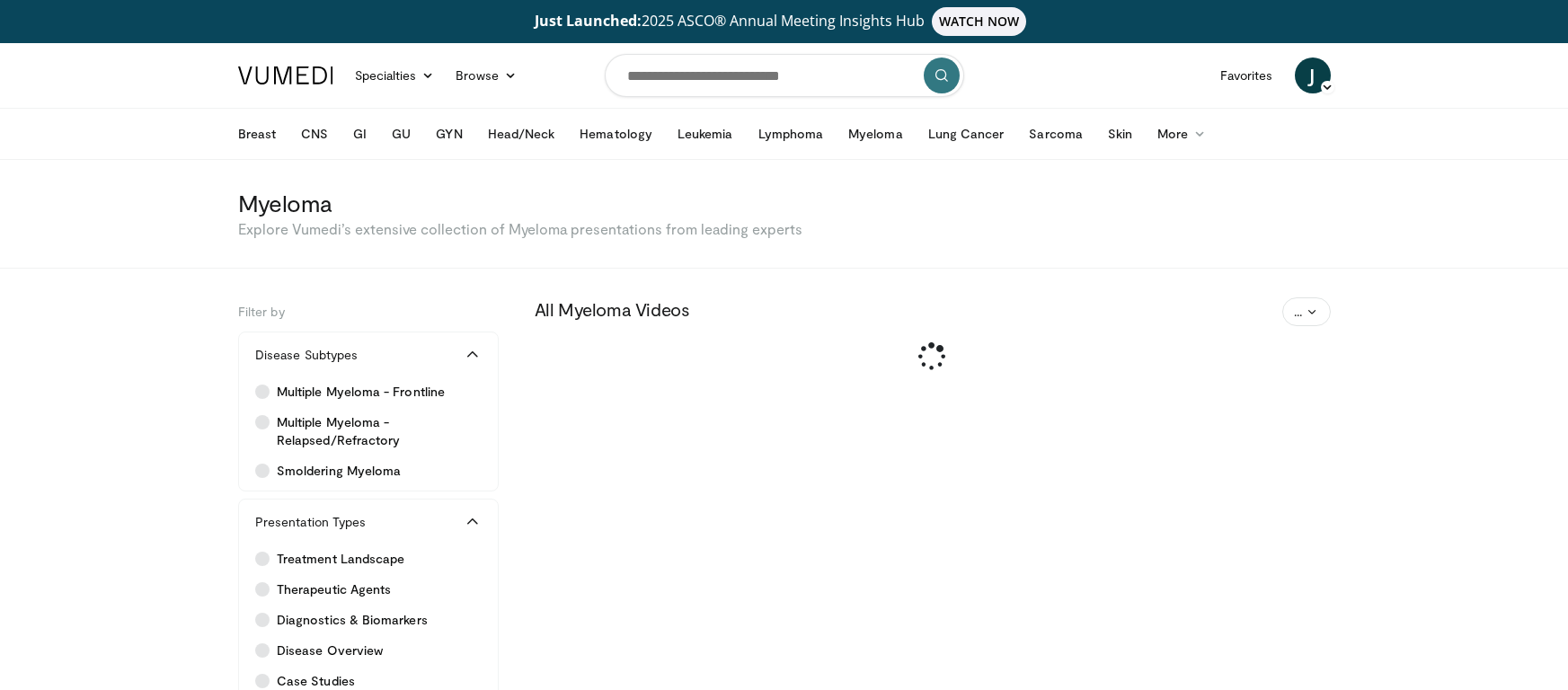 scroll, scrollTop: 0, scrollLeft: 0, axis: both 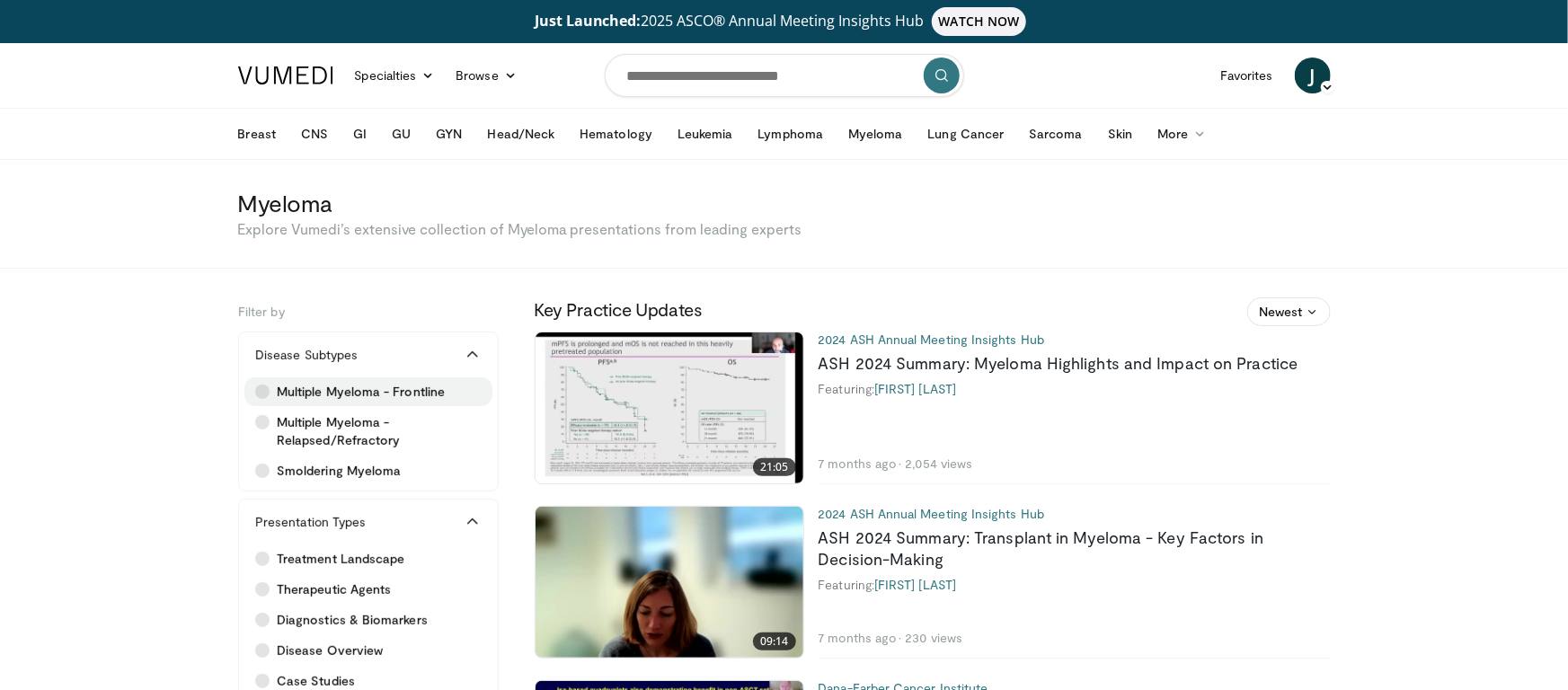 click on "Multiple Myeloma - Frontline" at bounding box center [360, 392] 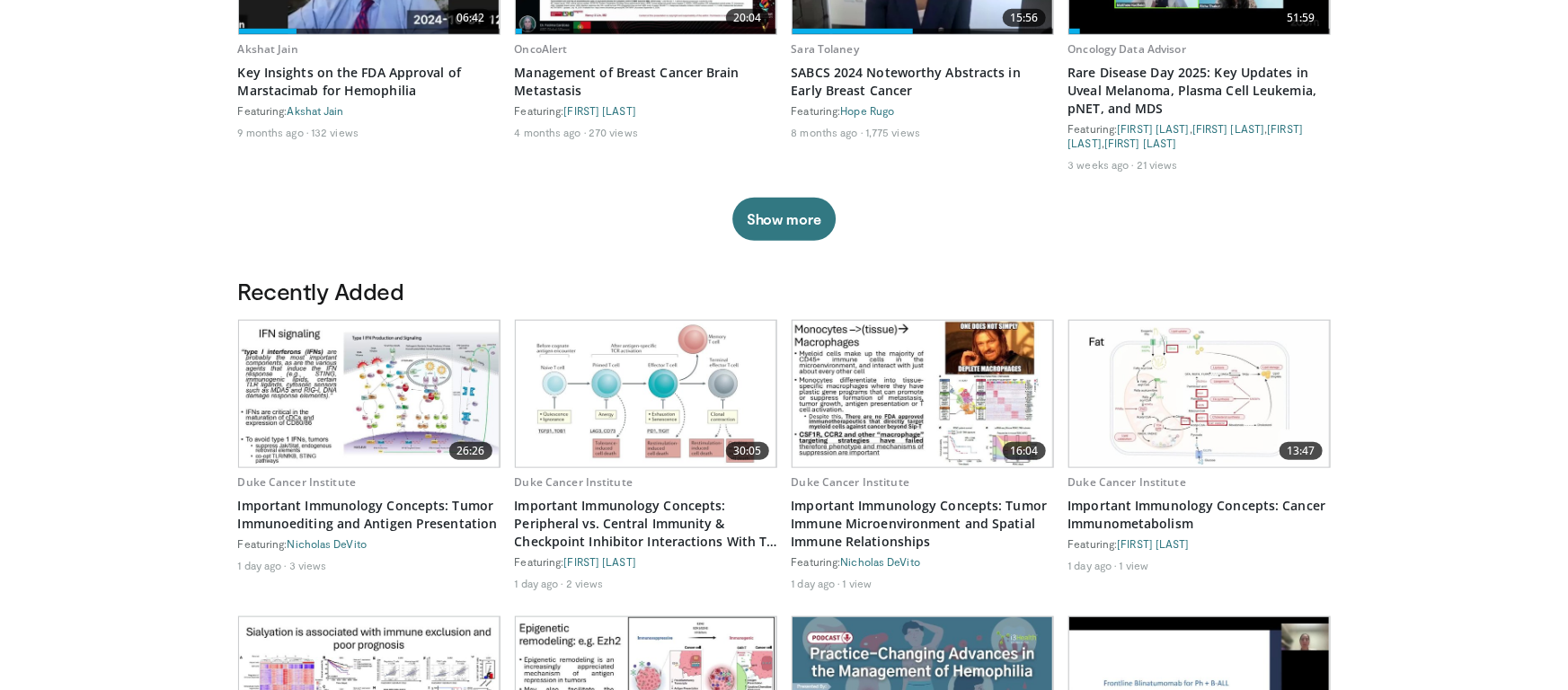 scroll, scrollTop: 773, scrollLeft: 0, axis: vertical 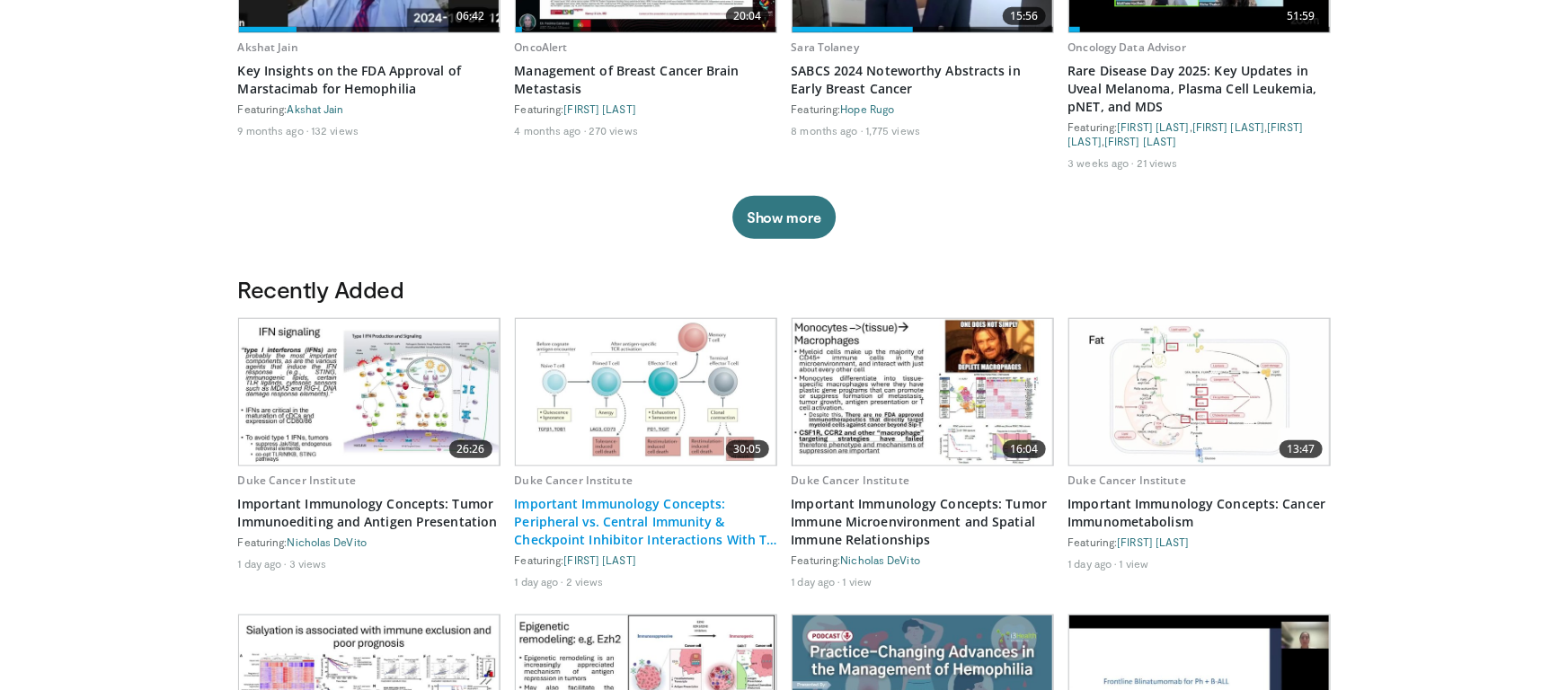 click on "Important Immunology Concepts: Peripheral vs. Central Immunity & Checkpoint Inhibitor Interactions With T-Cells" at bounding box center [646, 522] 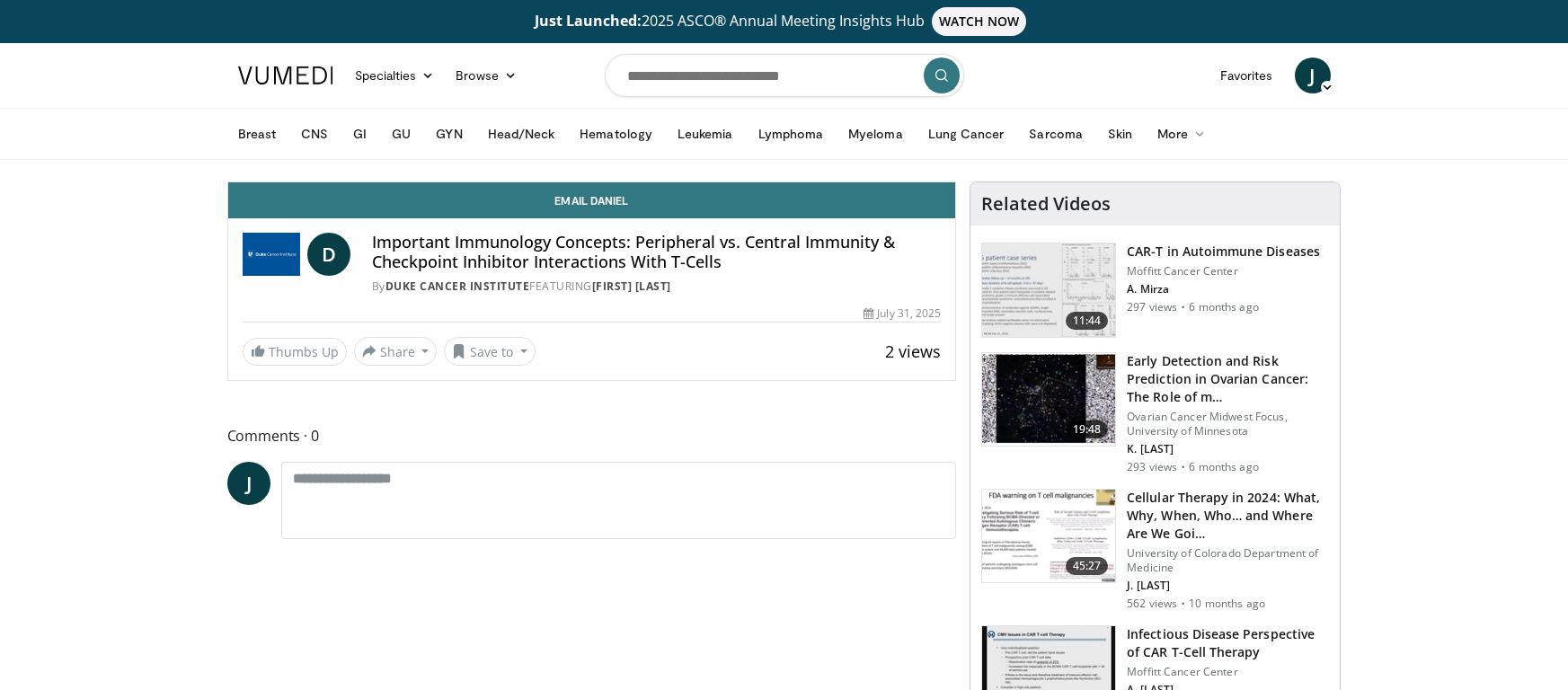 scroll, scrollTop: 0, scrollLeft: 0, axis: both 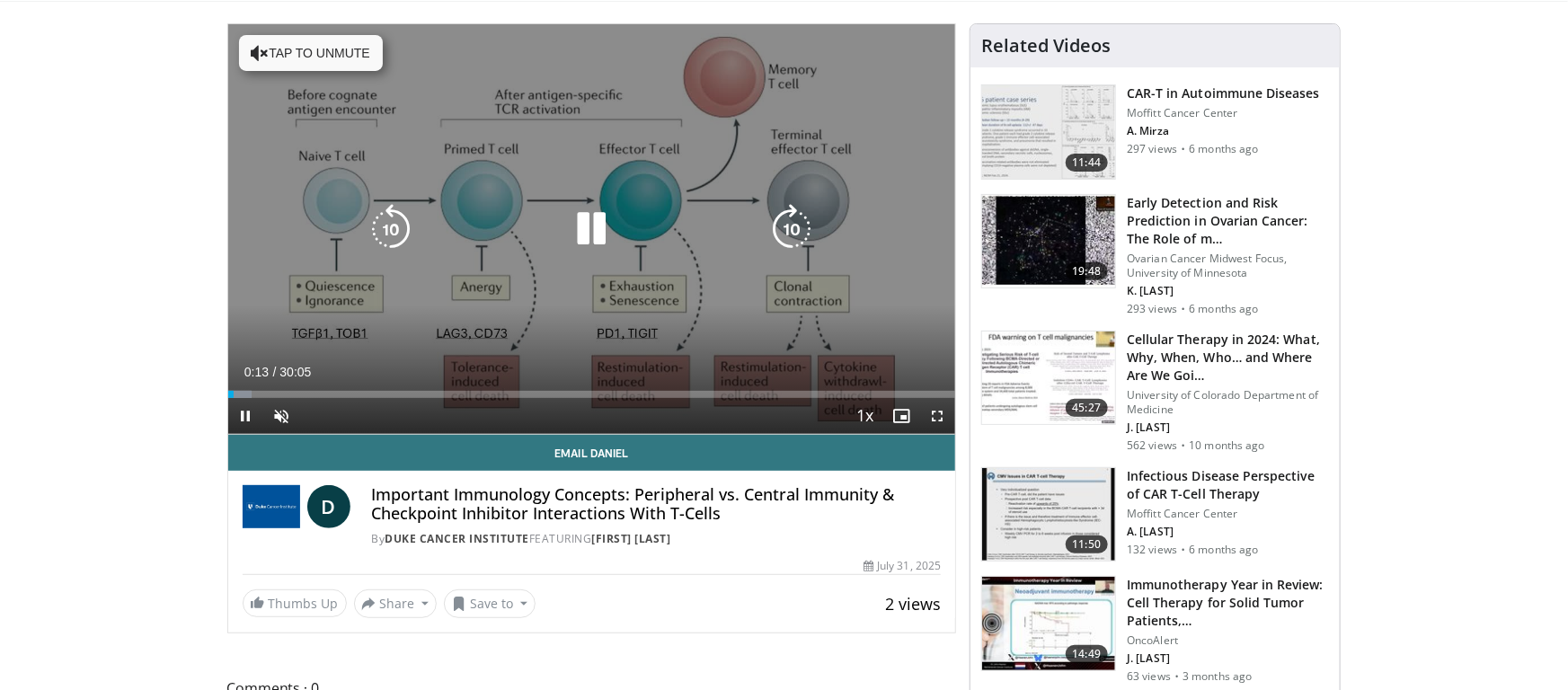 click at bounding box center [260, 53] 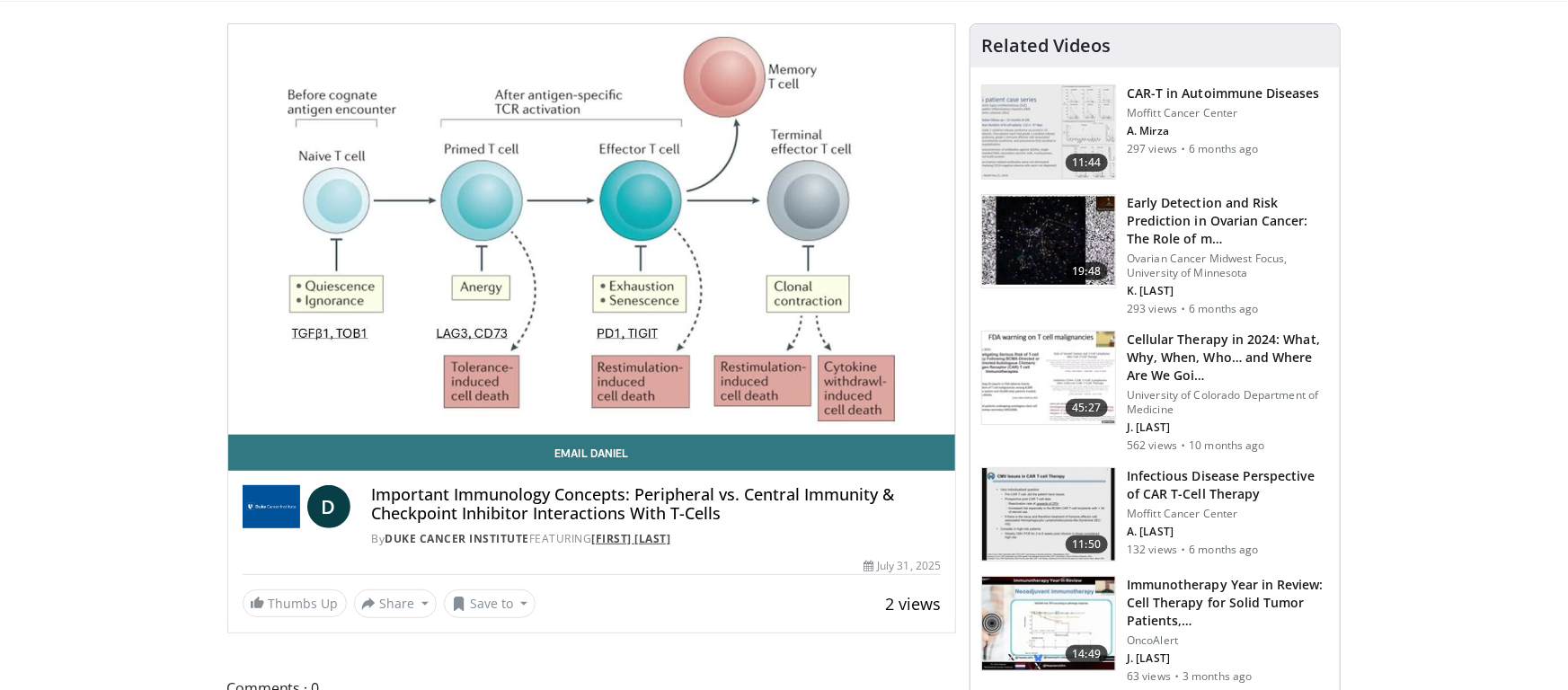 click on "[FIRST] [LAST]" at bounding box center (632, 538) 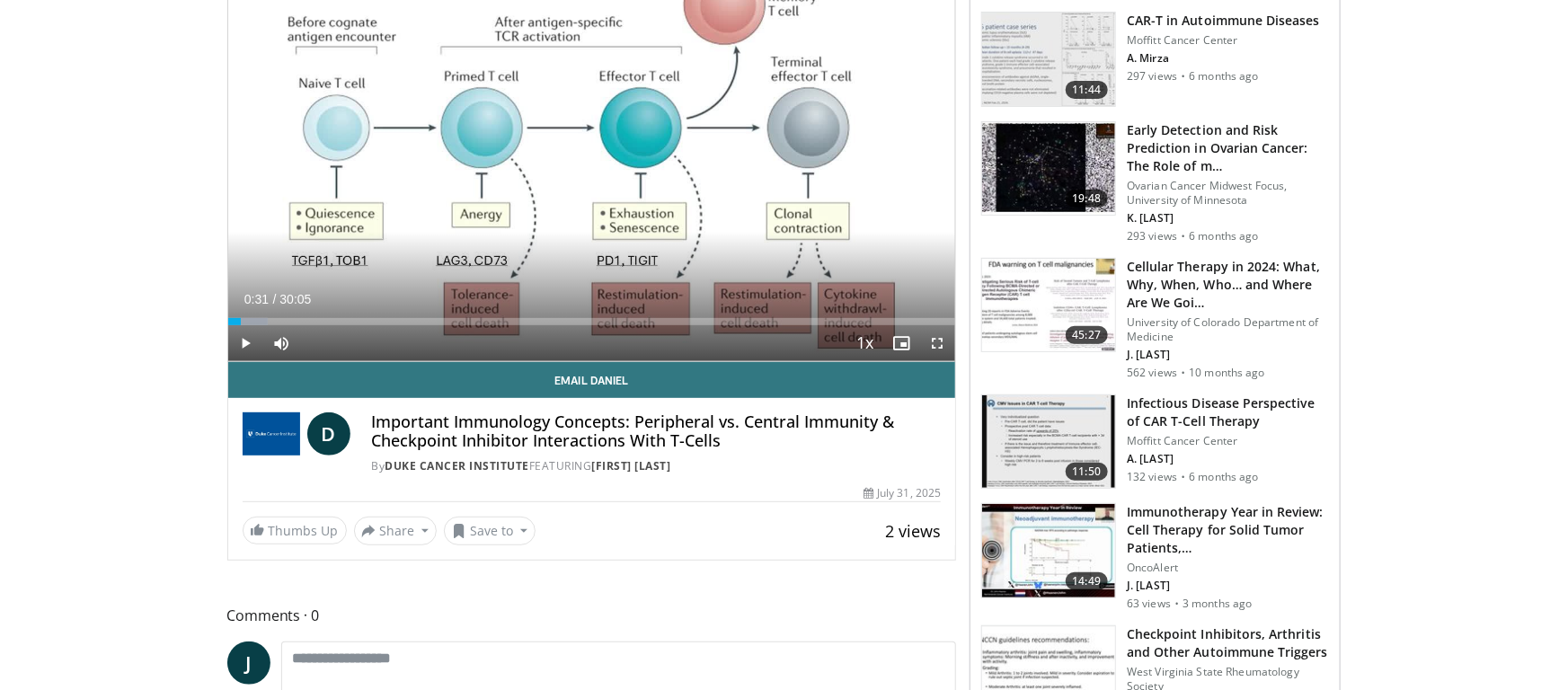 scroll, scrollTop: 234, scrollLeft: 0, axis: vertical 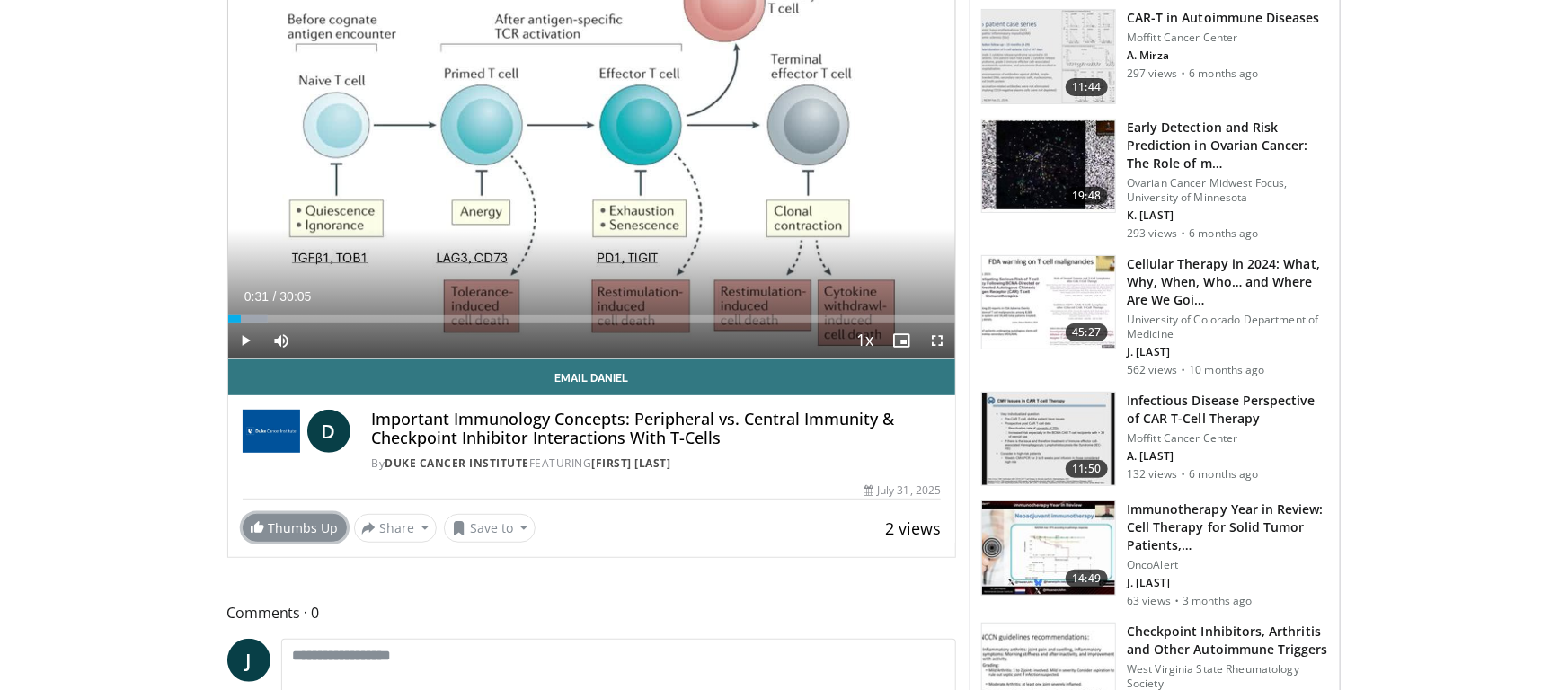 click on "Thumbs Up" at bounding box center (295, 527) 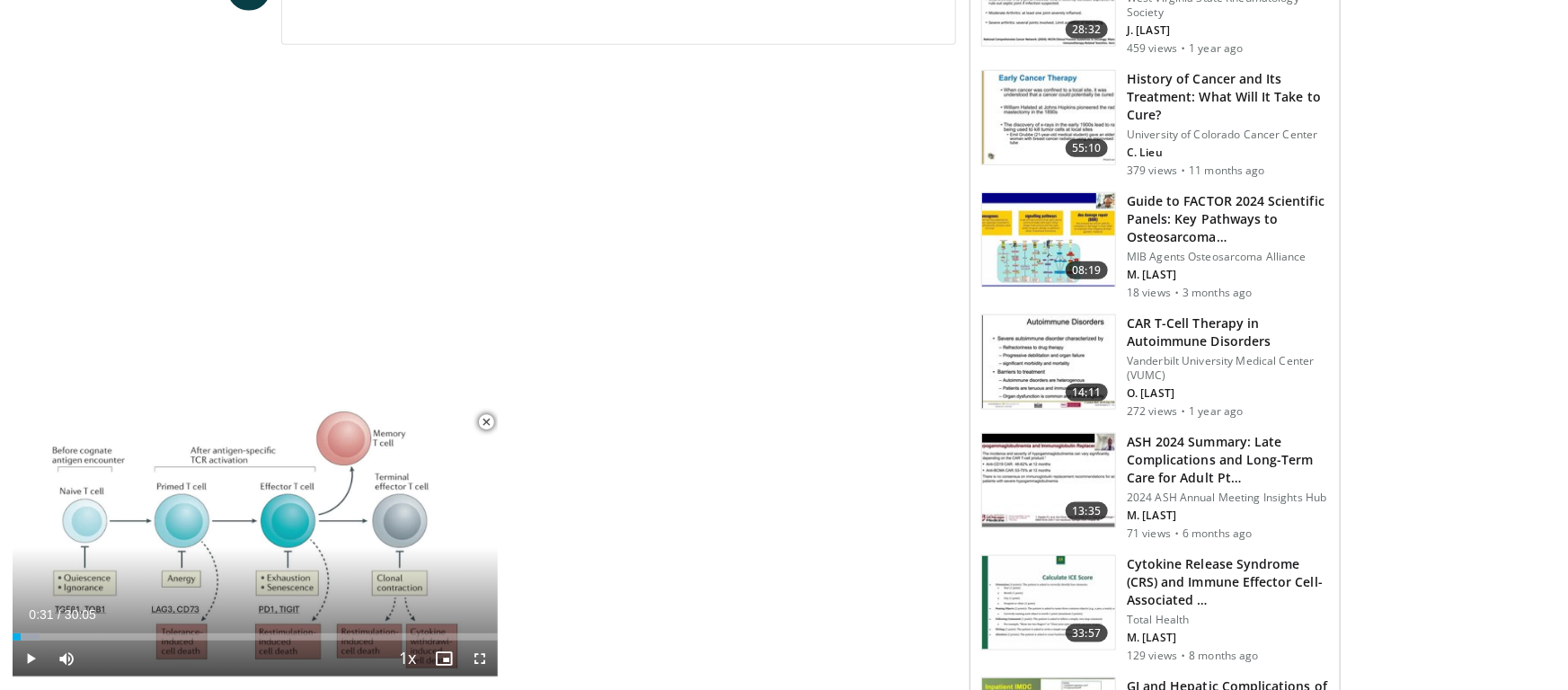 scroll, scrollTop: 906, scrollLeft: 0, axis: vertical 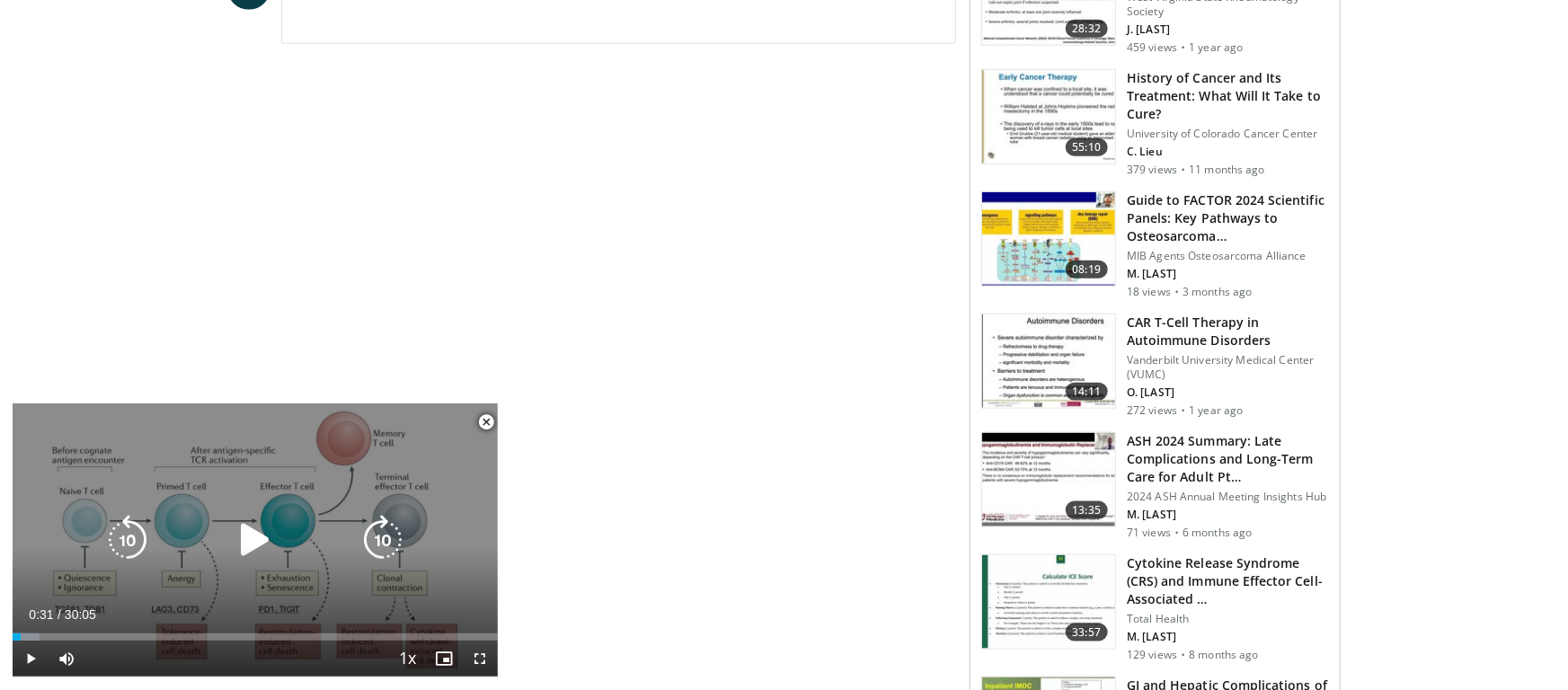 click on "10 seconds
Tap to unmute" at bounding box center (255, 540) 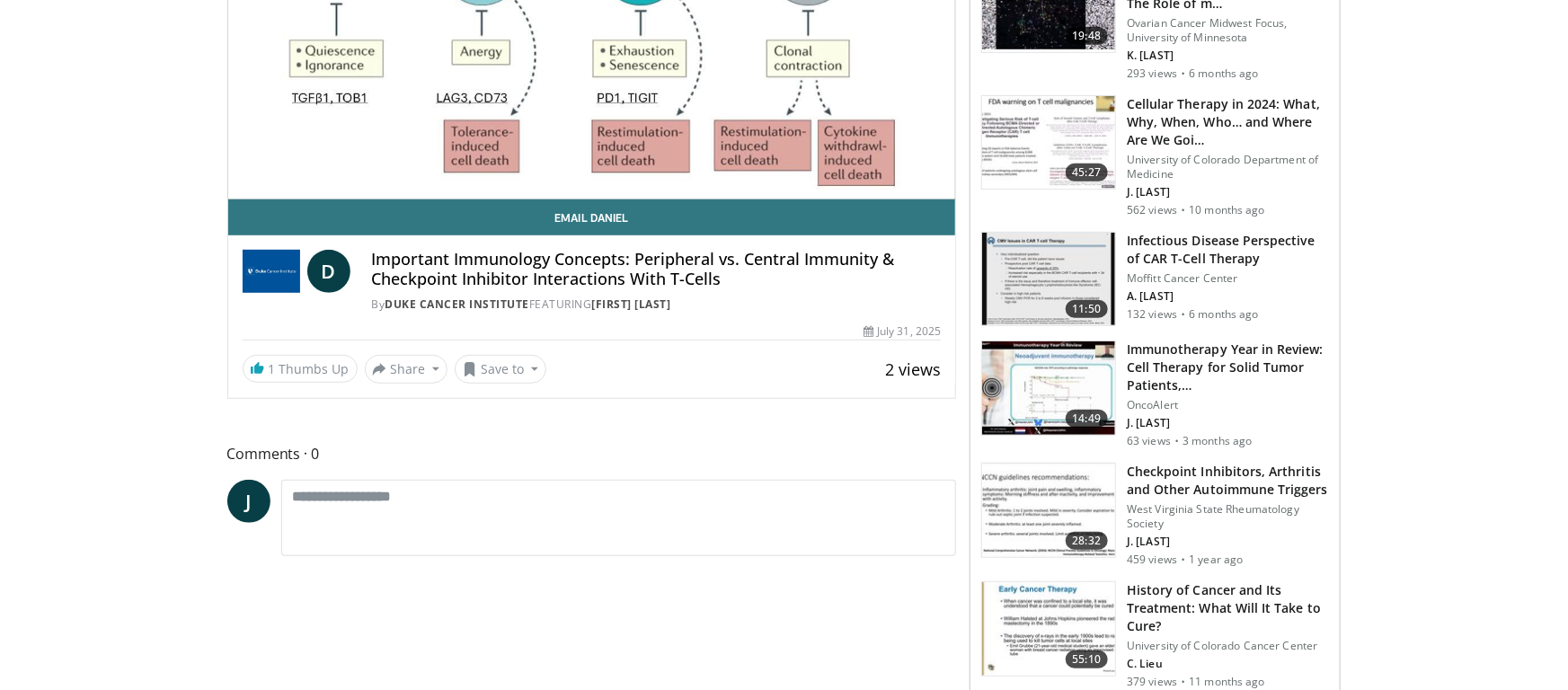 scroll, scrollTop: 0, scrollLeft: 0, axis: both 